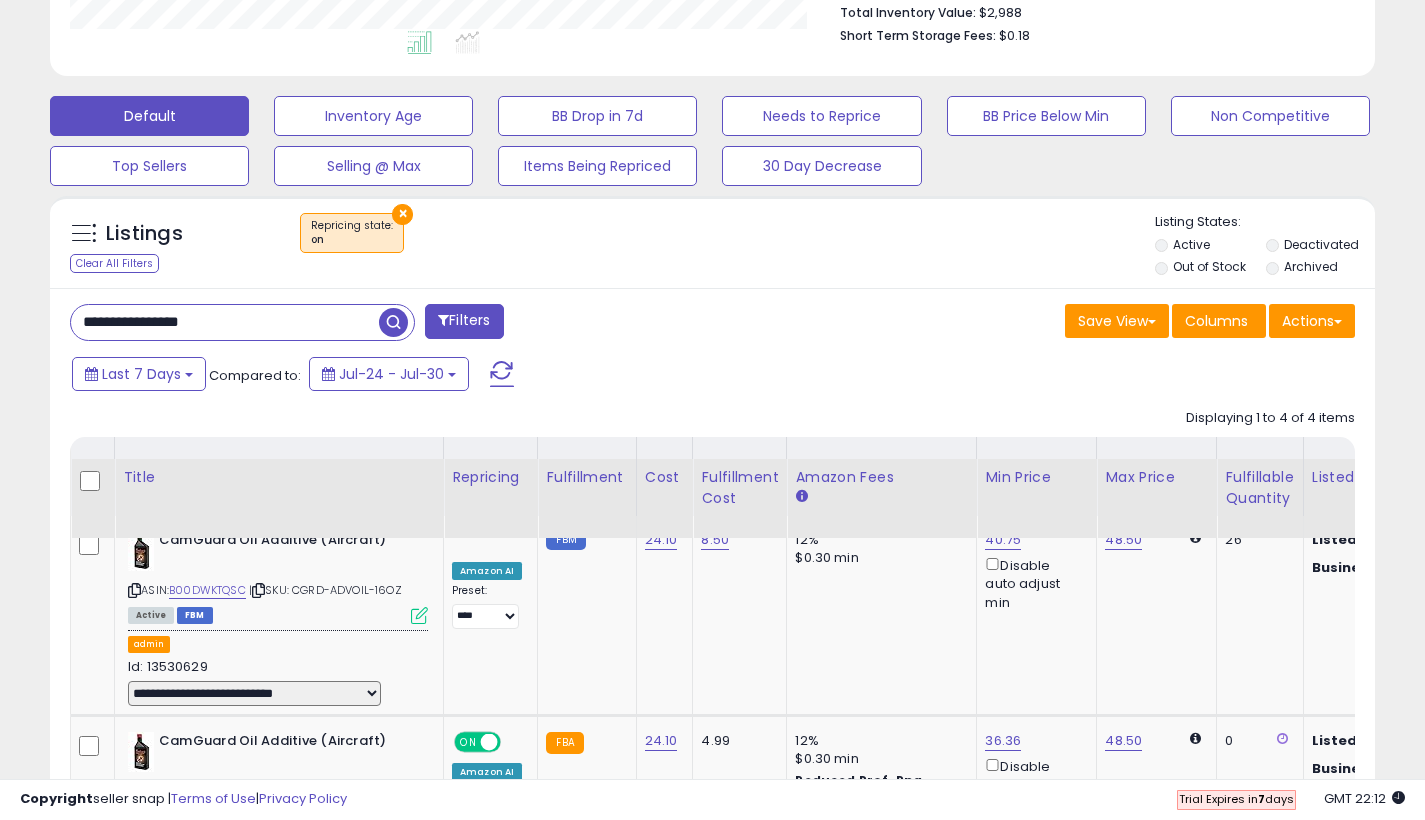 scroll, scrollTop: 0, scrollLeft: 0, axis: both 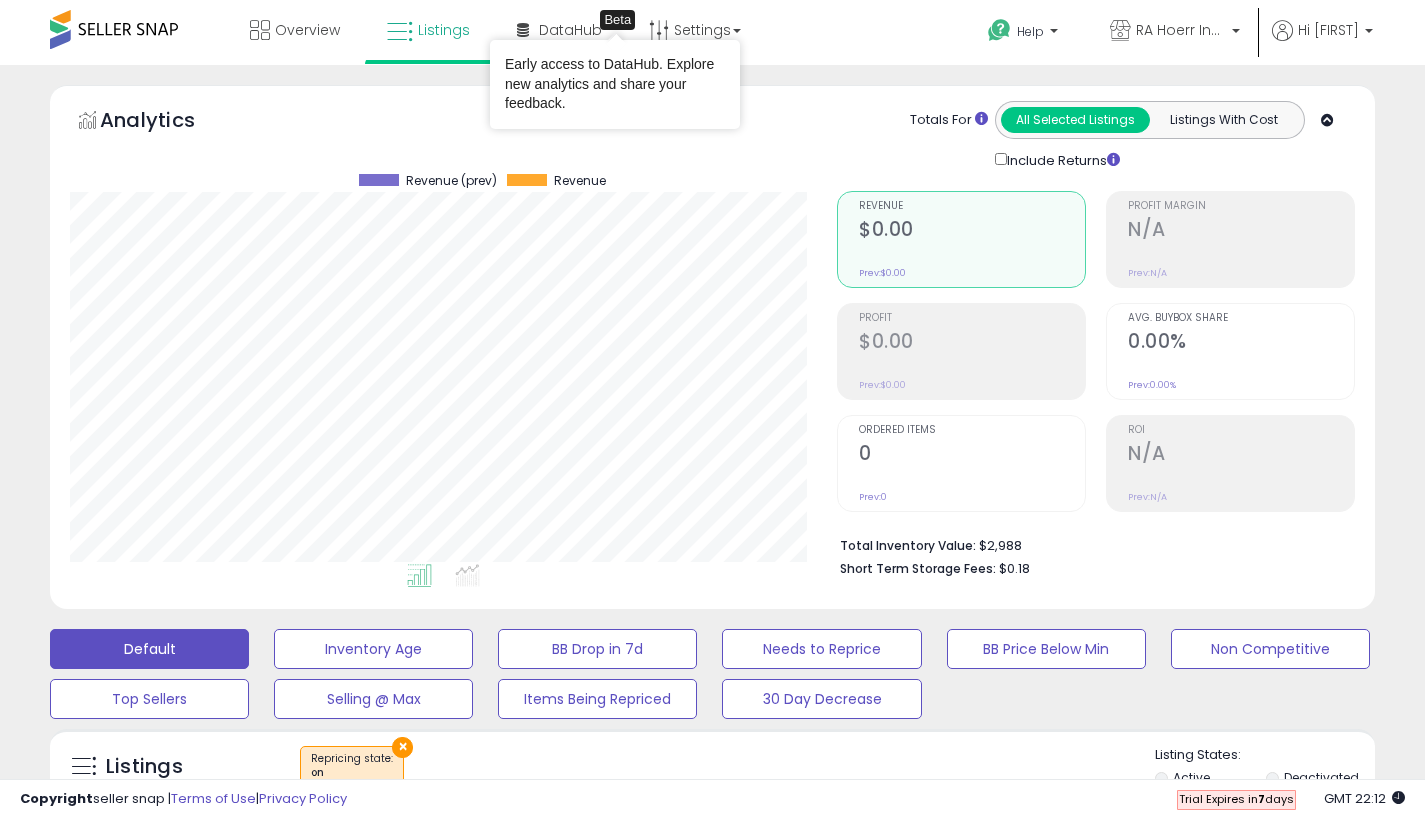 click on "Early access to DataHub. Explore new analytics and share your feedback." at bounding box center (615, 84) 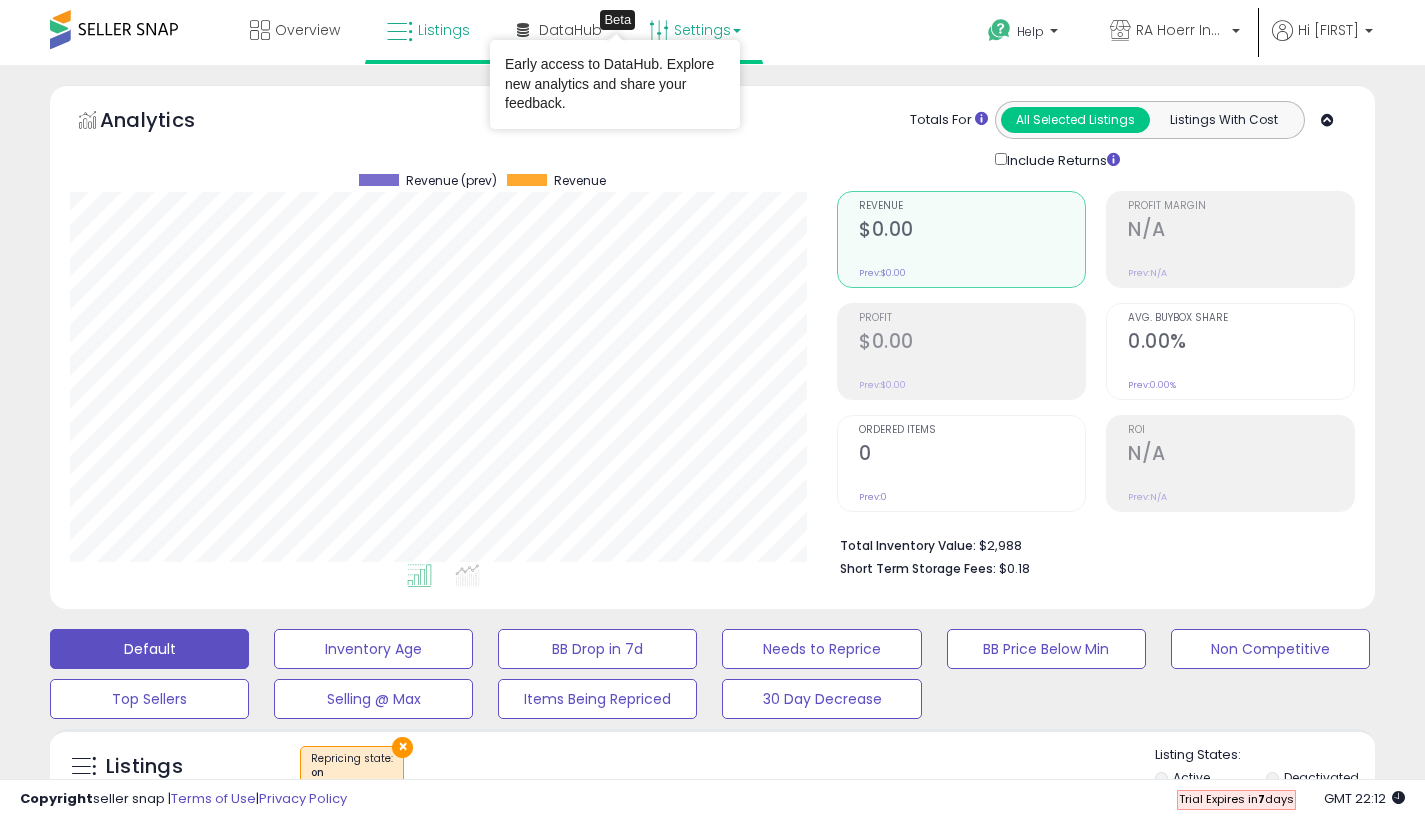 click on "Settings" at bounding box center [695, 30] 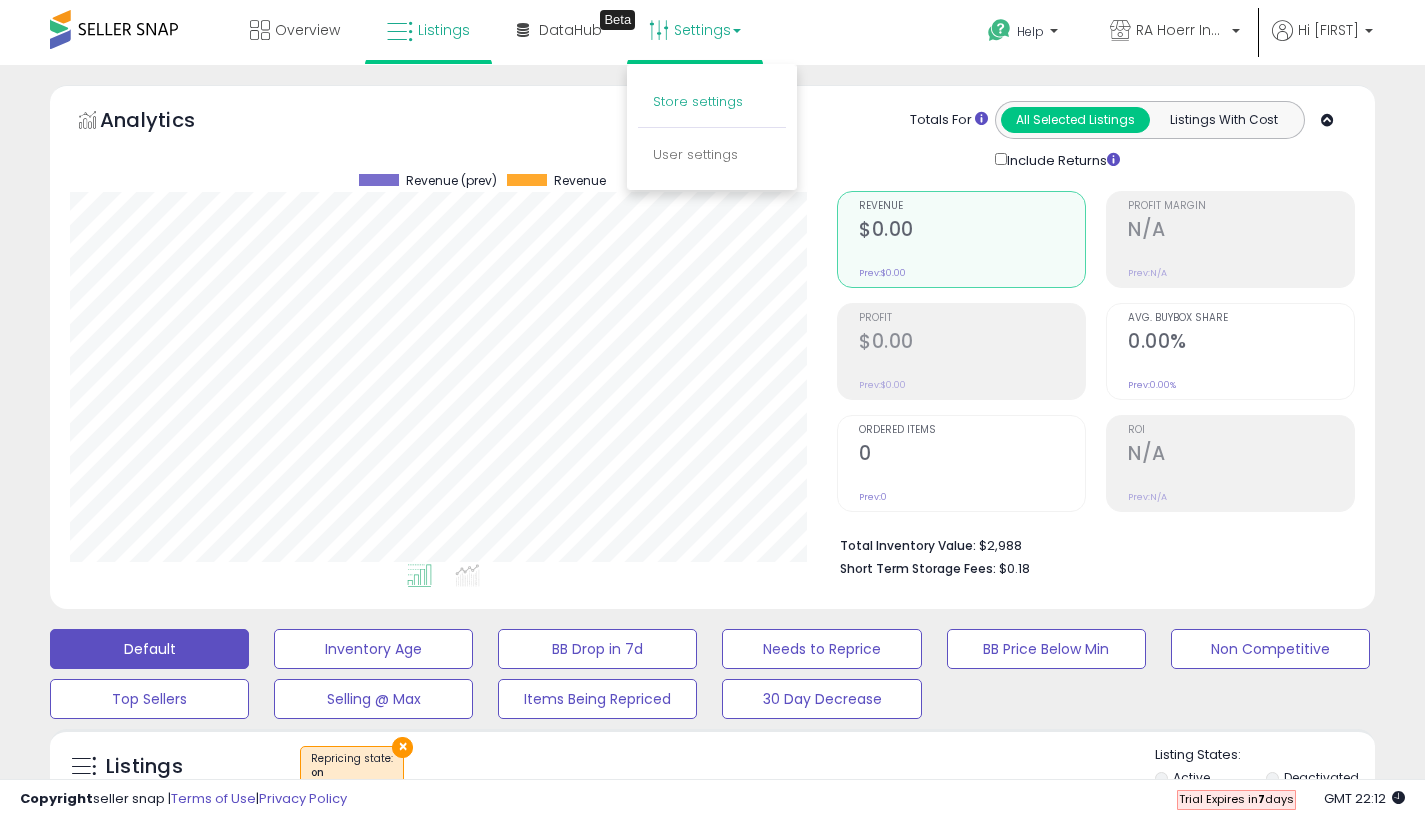 click on "Store
settings" at bounding box center (698, 101) 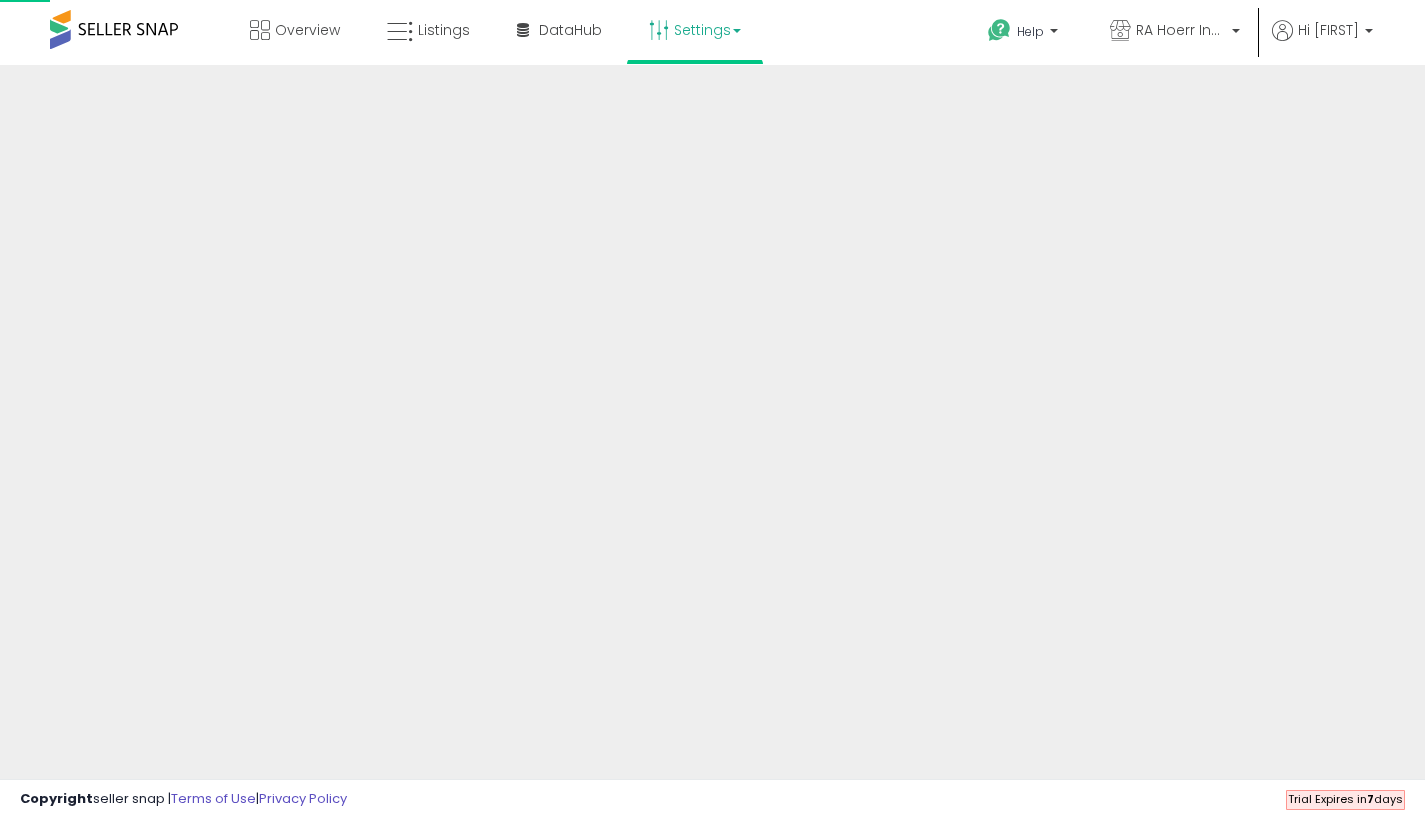 scroll, scrollTop: 0, scrollLeft: 0, axis: both 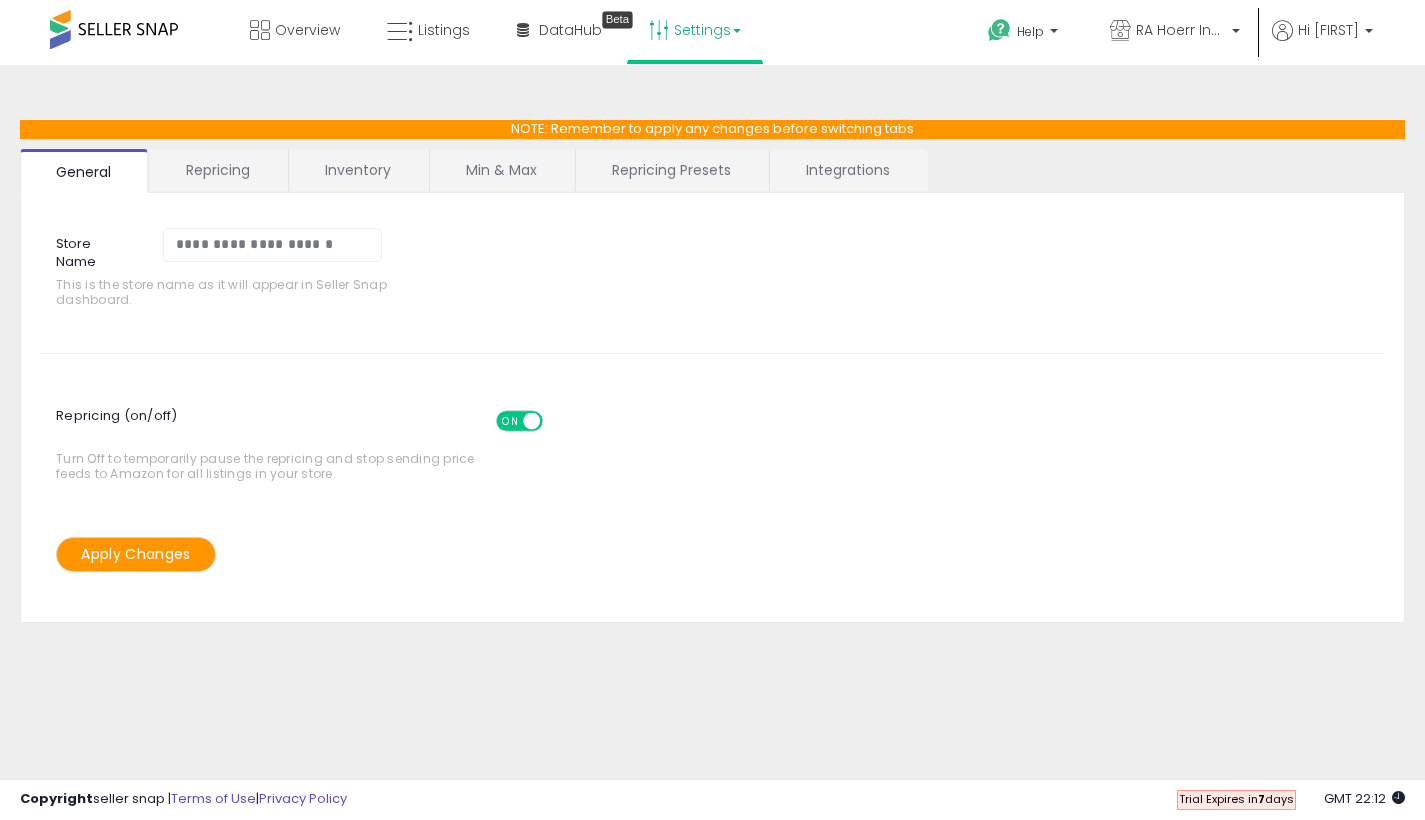 click on "Repricing" at bounding box center (218, 170) 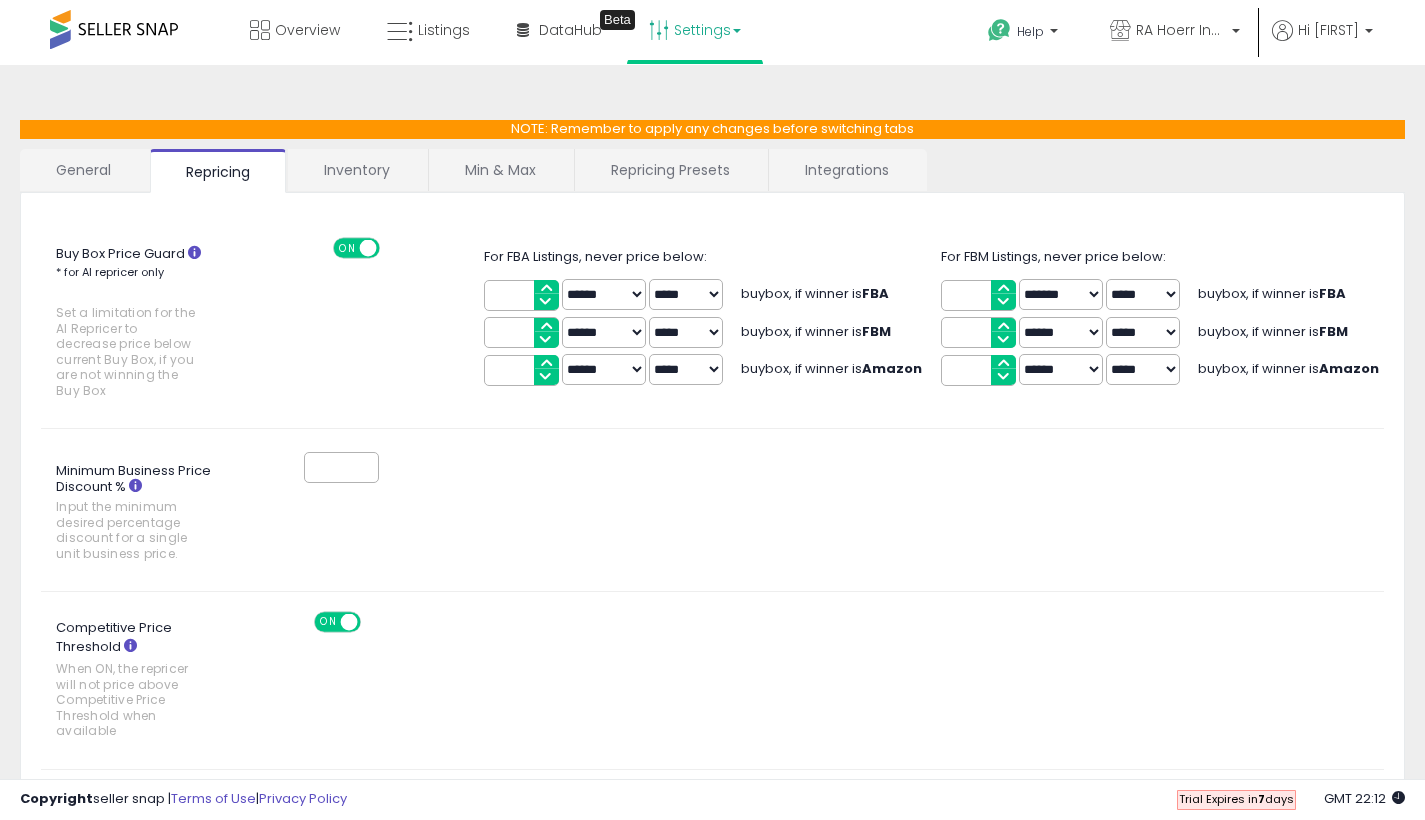 click on "Min & Max" at bounding box center (500, 170) 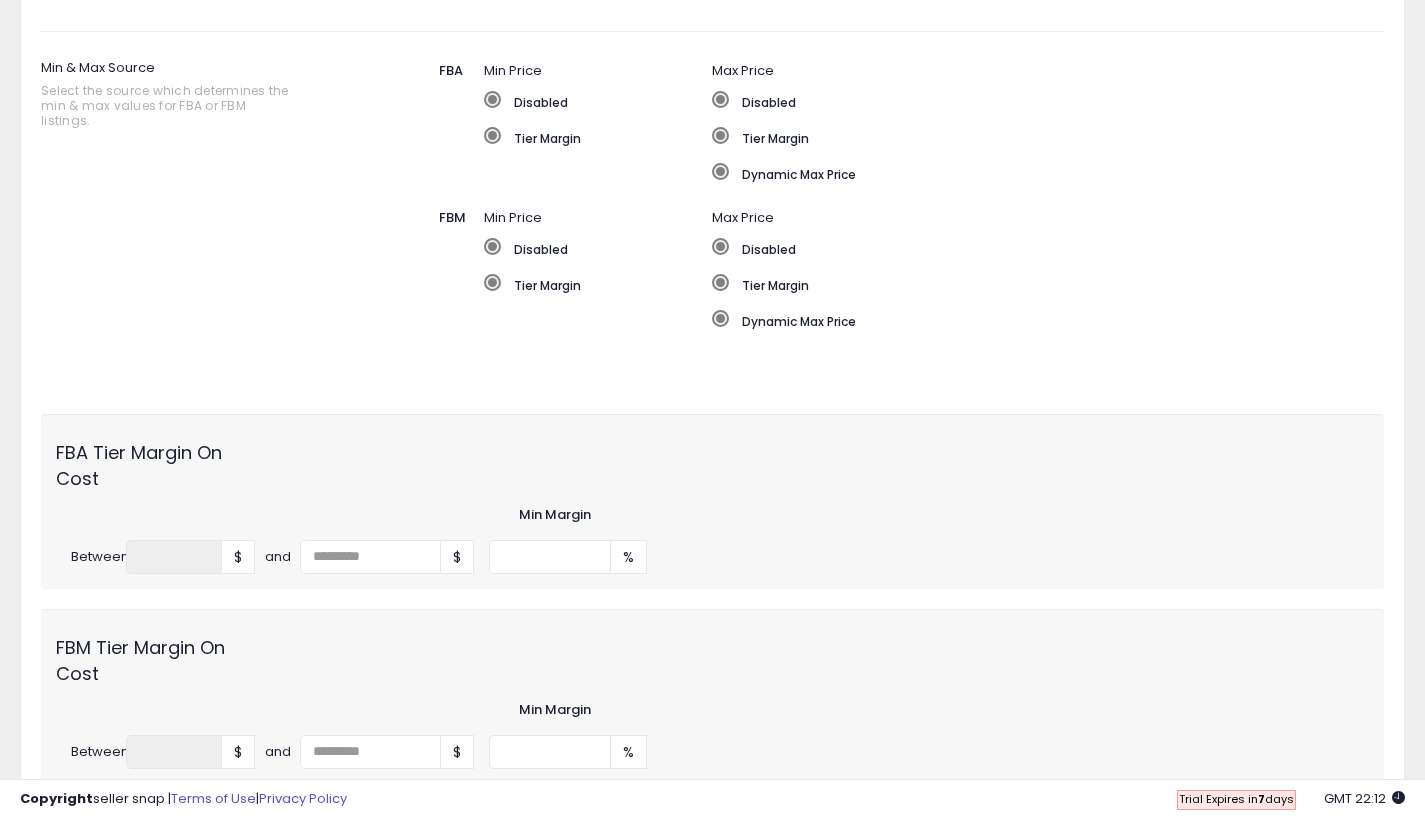 scroll, scrollTop: 436, scrollLeft: 0, axis: vertical 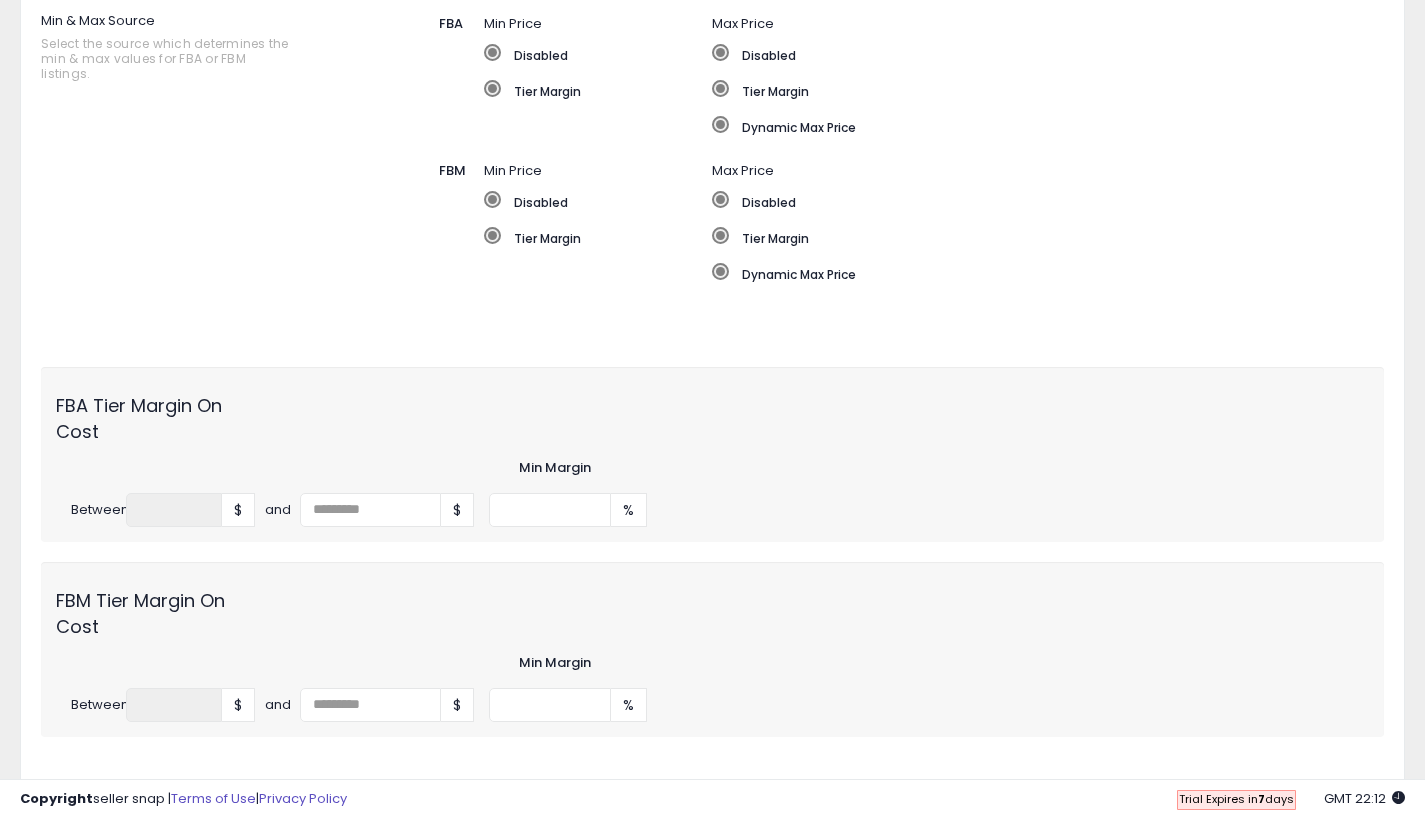 click on "Min & Max Source
Select the source which determines the min & max values for FBA or FBM listings.
FBA
Min Price
Disabled
Tier Margin
Max Price
Disabled
Tier Margin
Dynamic Max Price
FBM
Min Price
Disabled
Tier Margin" 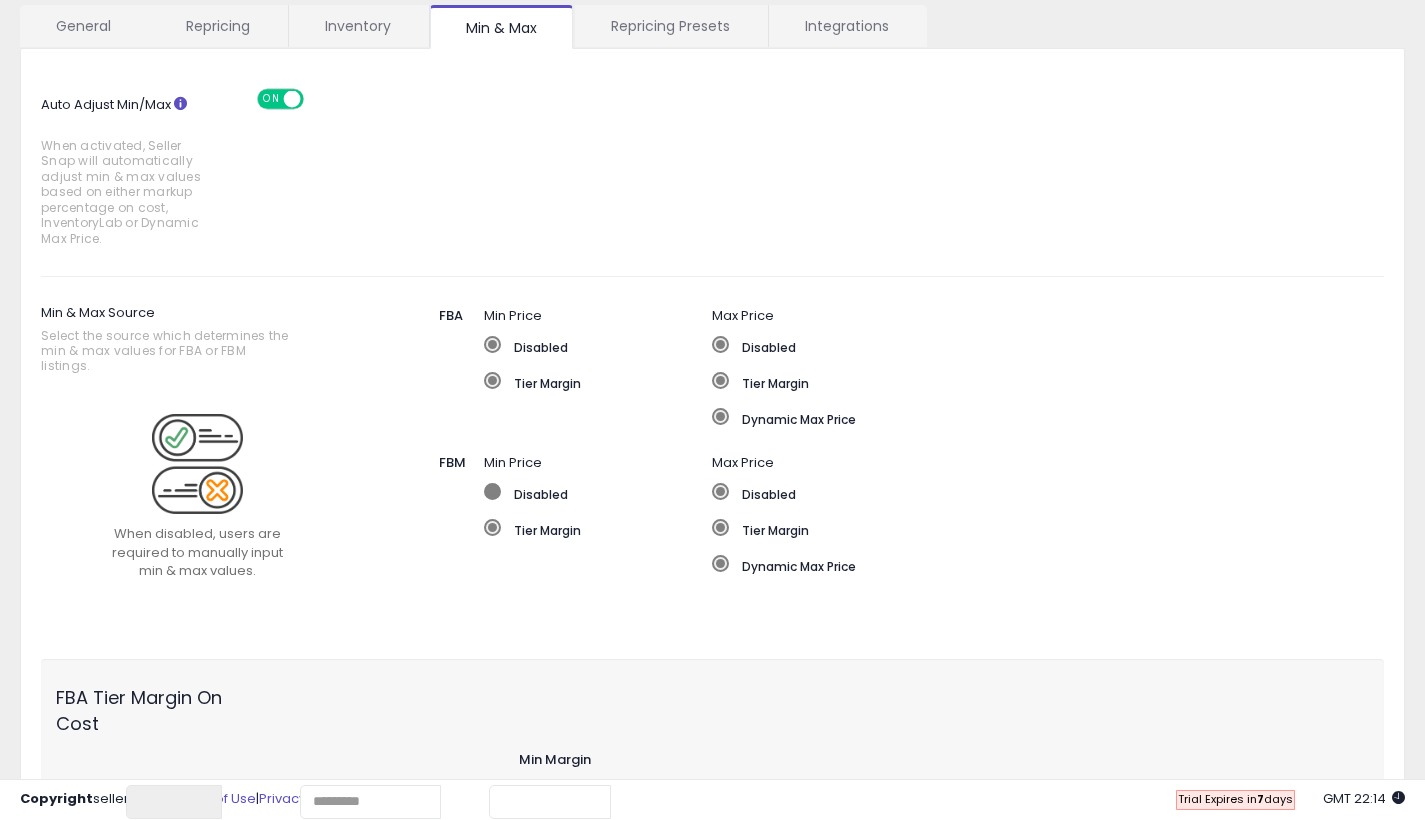scroll, scrollTop: 0, scrollLeft: 0, axis: both 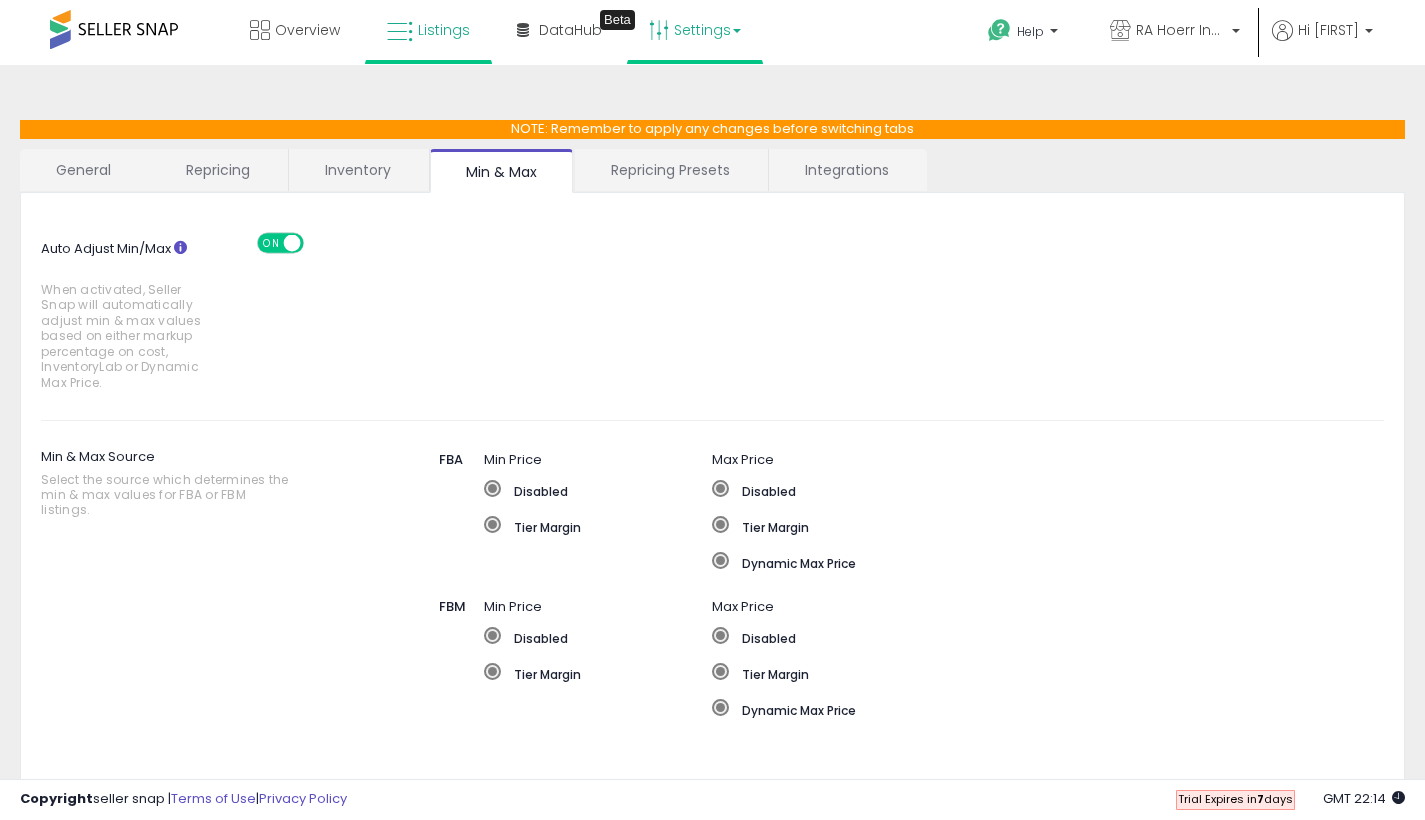 click on "Listings" at bounding box center [444, 30] 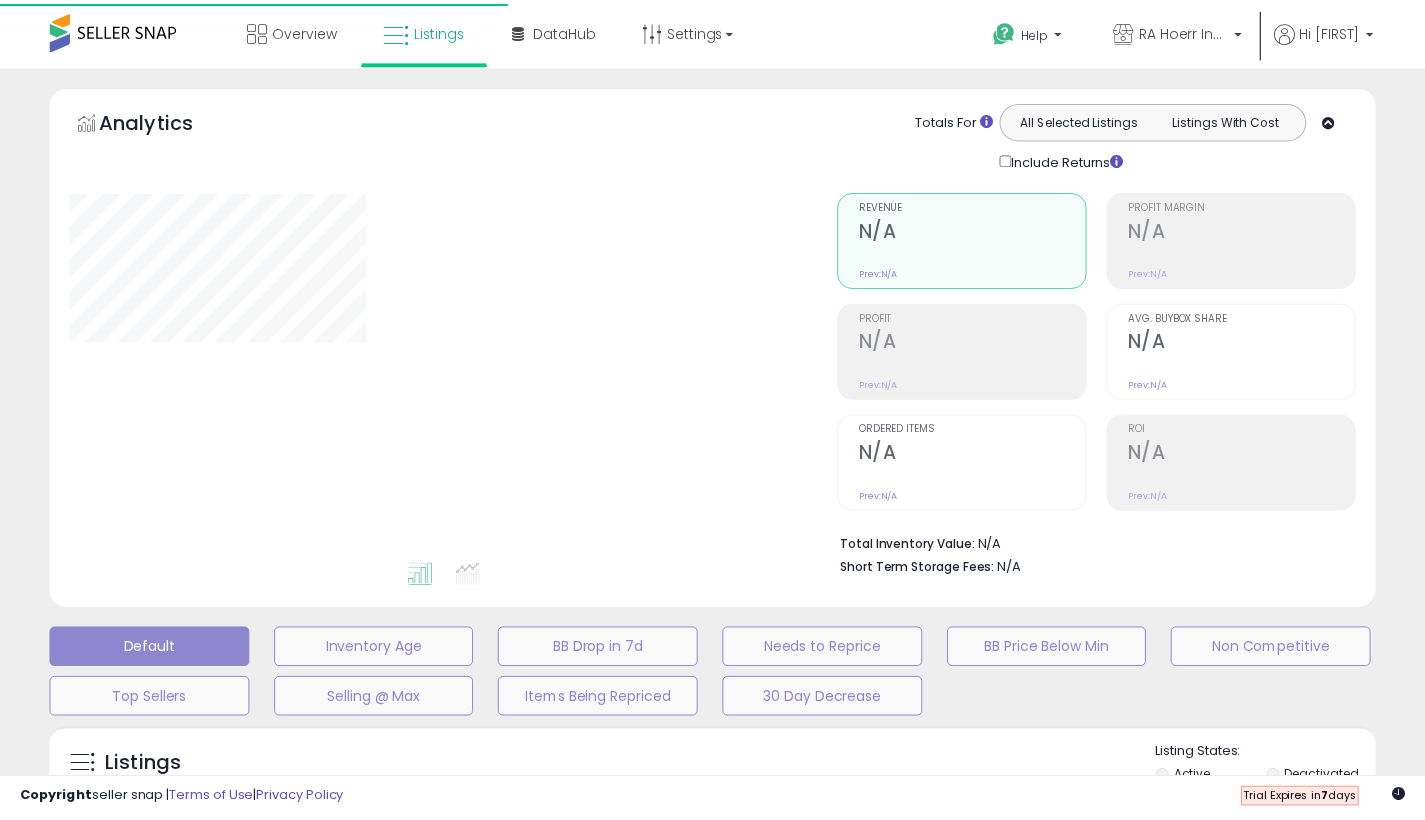 scroll, scrollTop: 0, scrollLeft: 0, axis: both 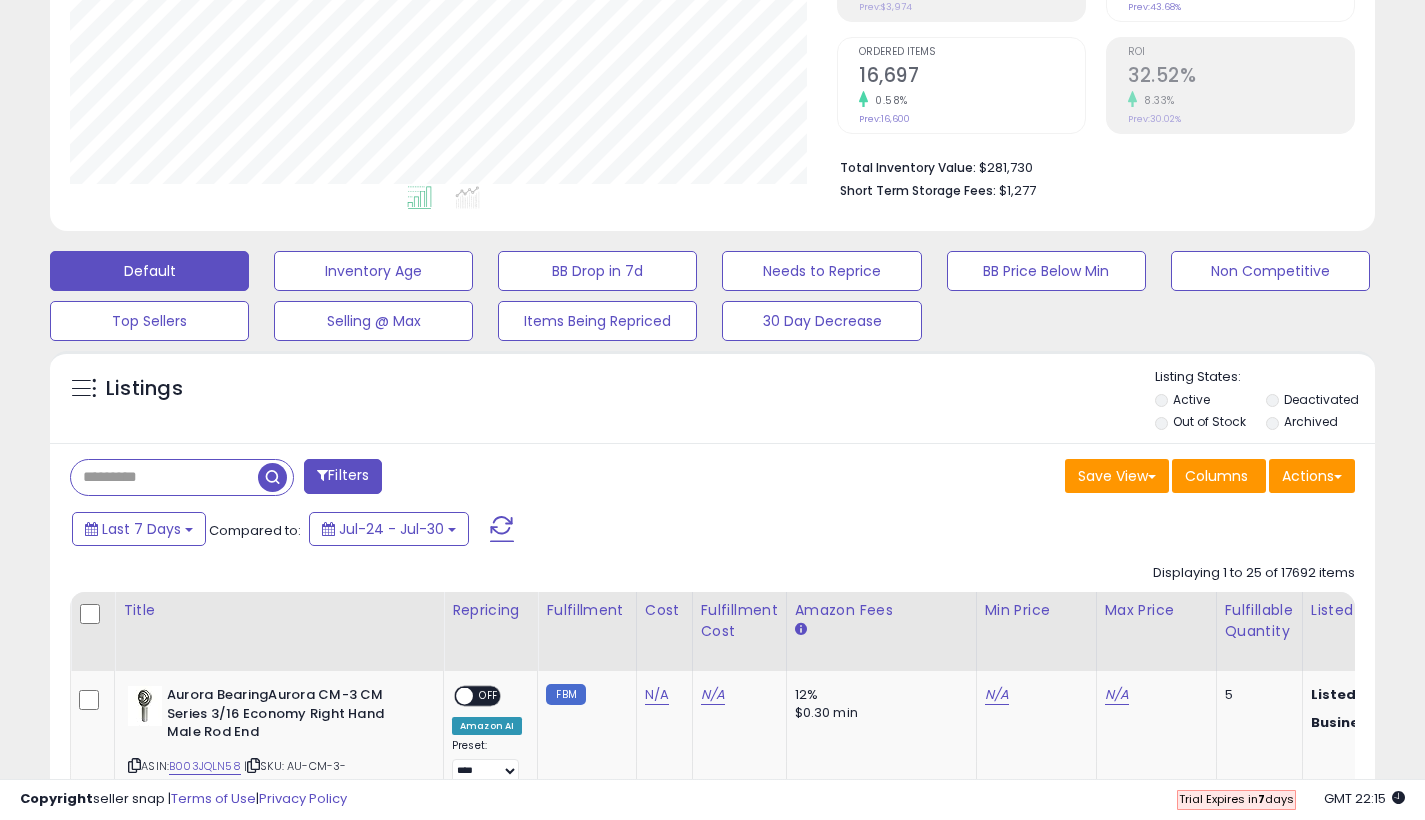 click at bounding box center (164, 477) 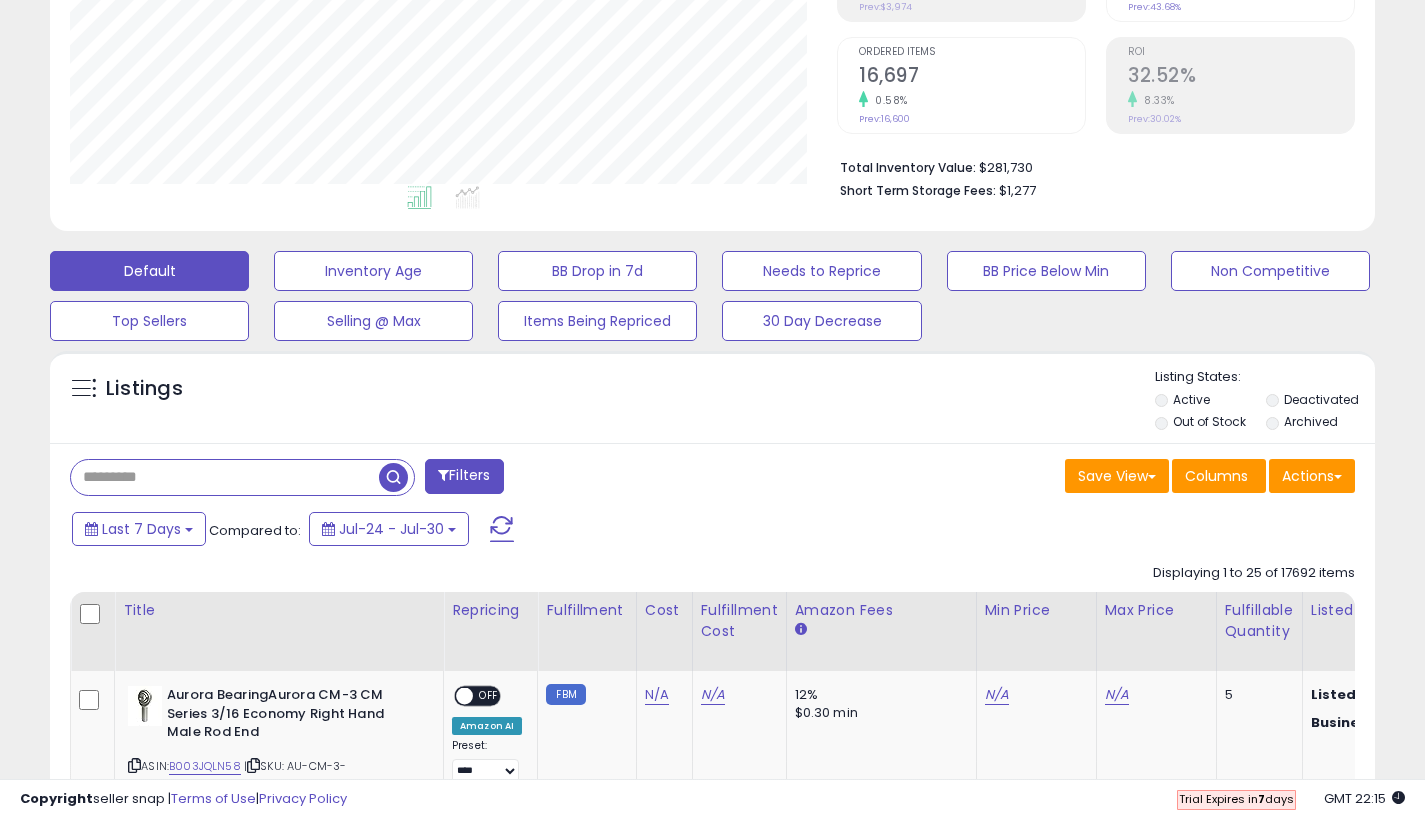 click at bounding box center [225, 477] 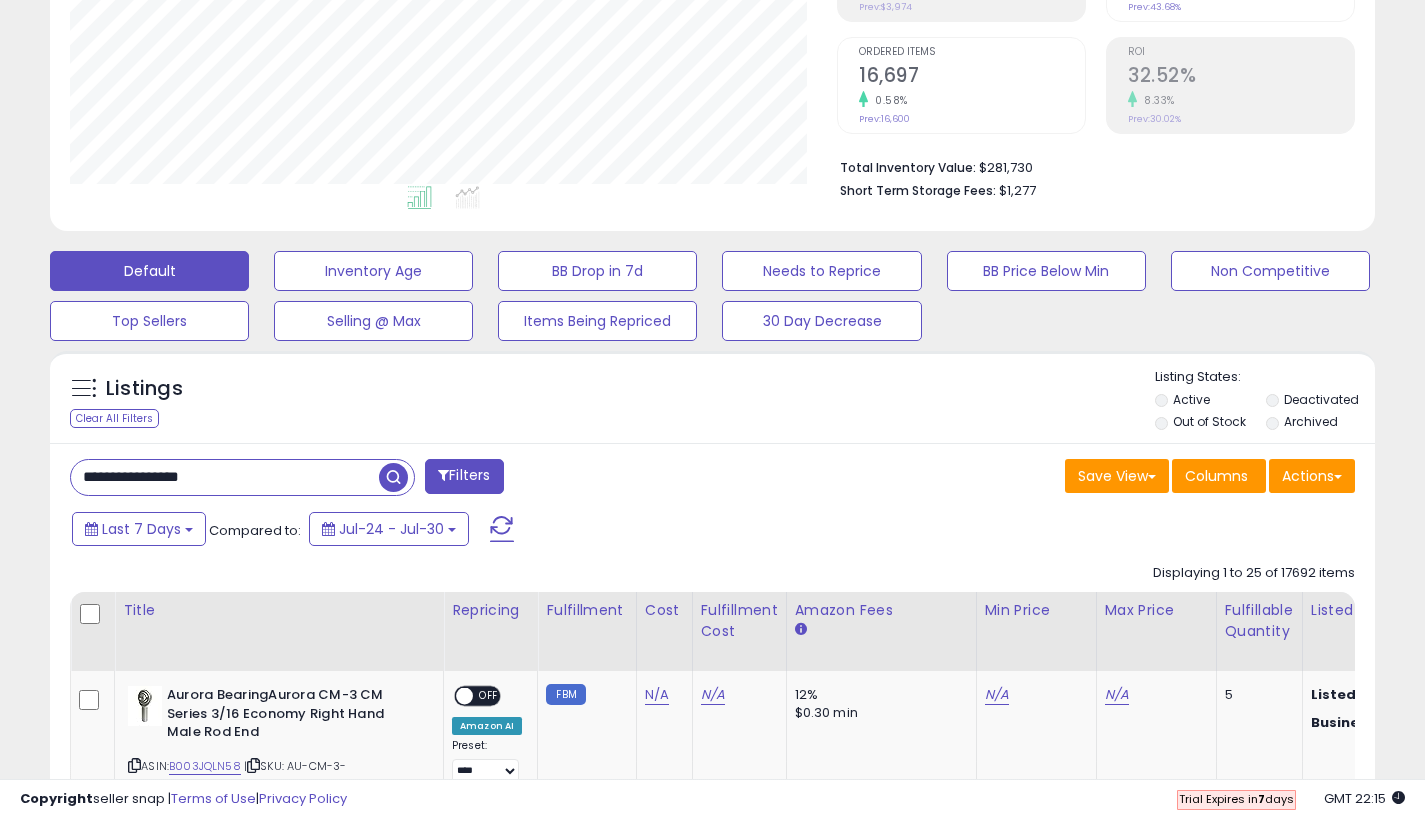 type on "**********" 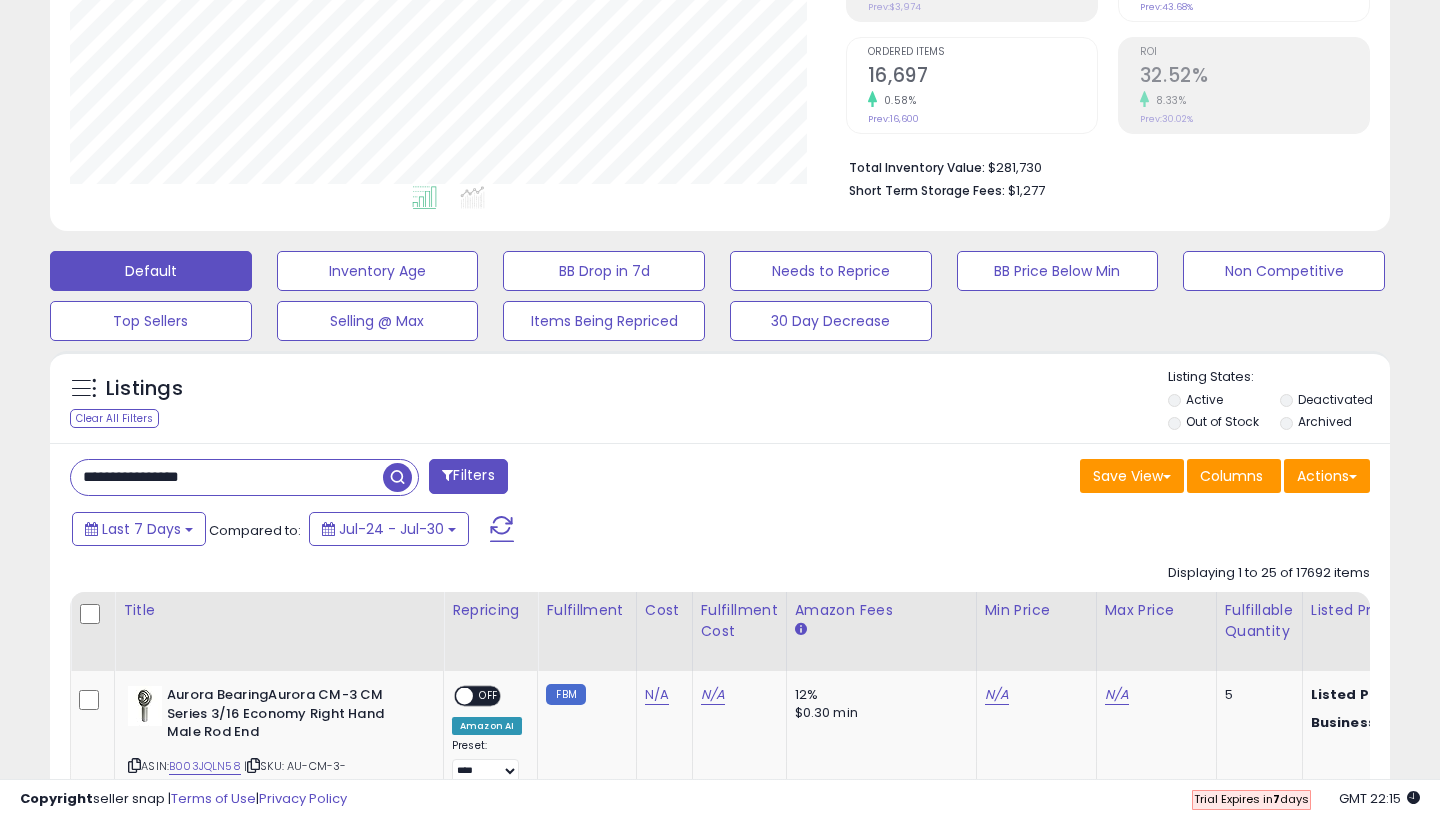 scroll, scrollTop: 999590, scrollLeft: 999224, axis: both 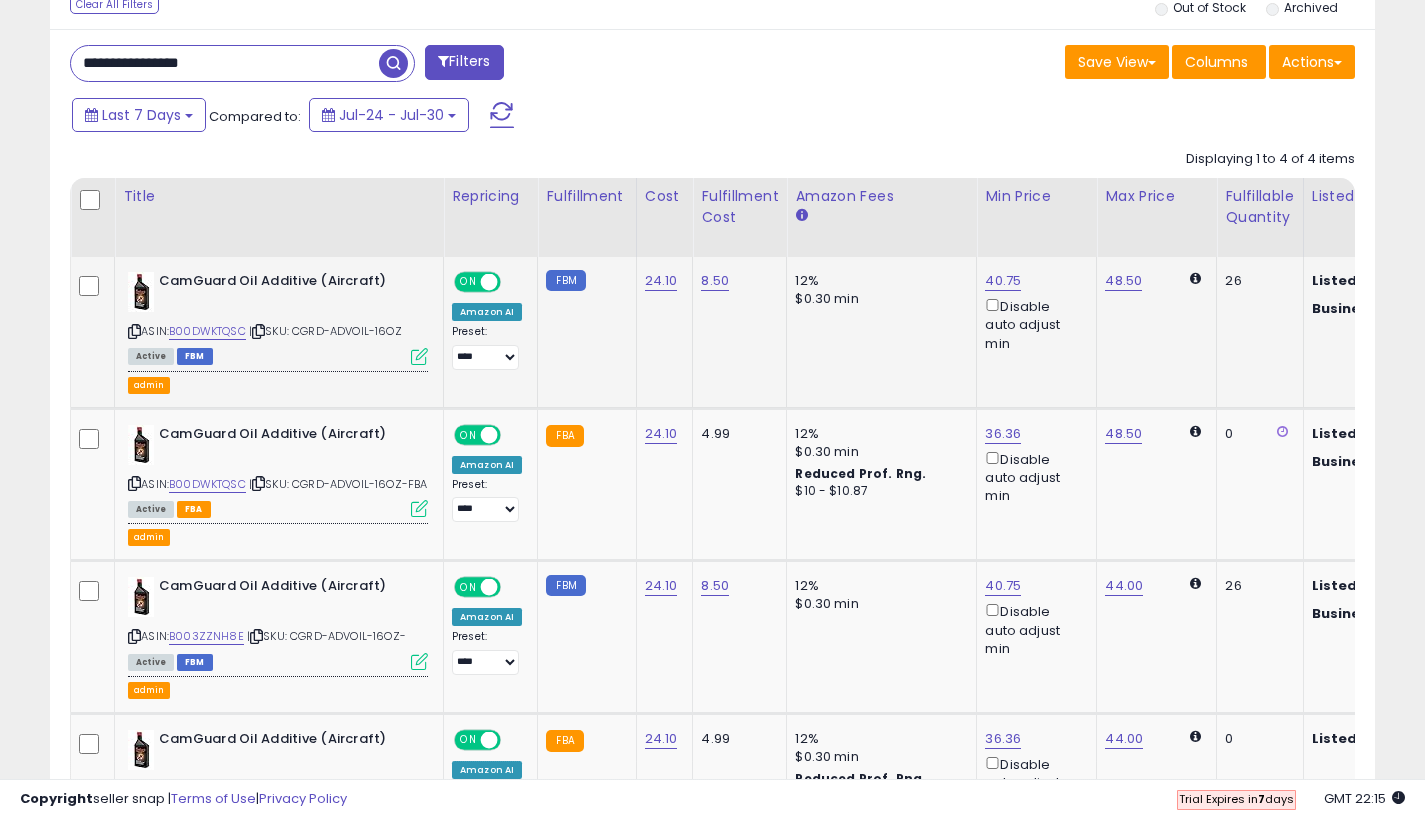 click at bounding box center (419, 356) 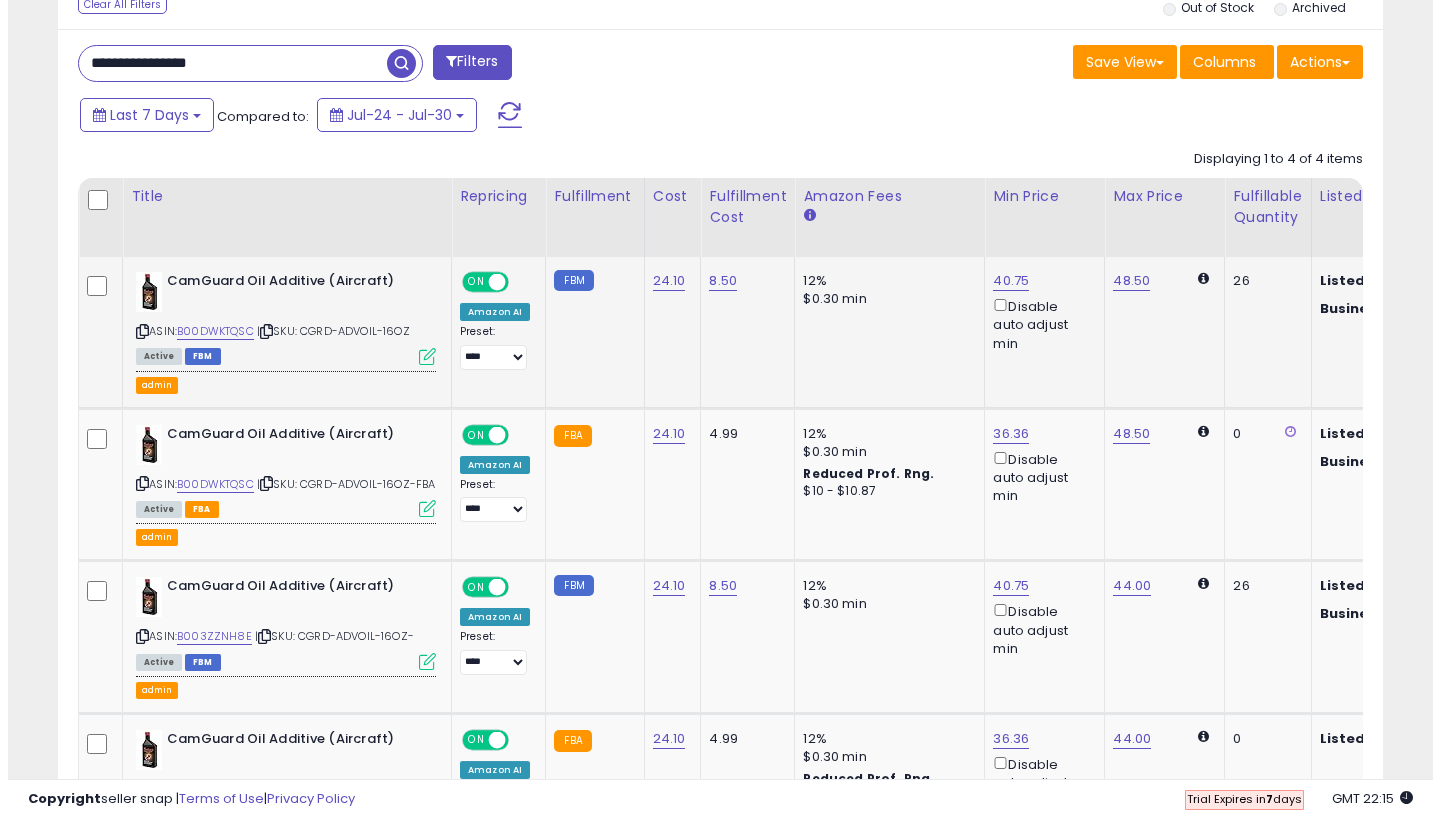 scroll, scrollTop: 999590, scrollLeft: 999224, axis: both 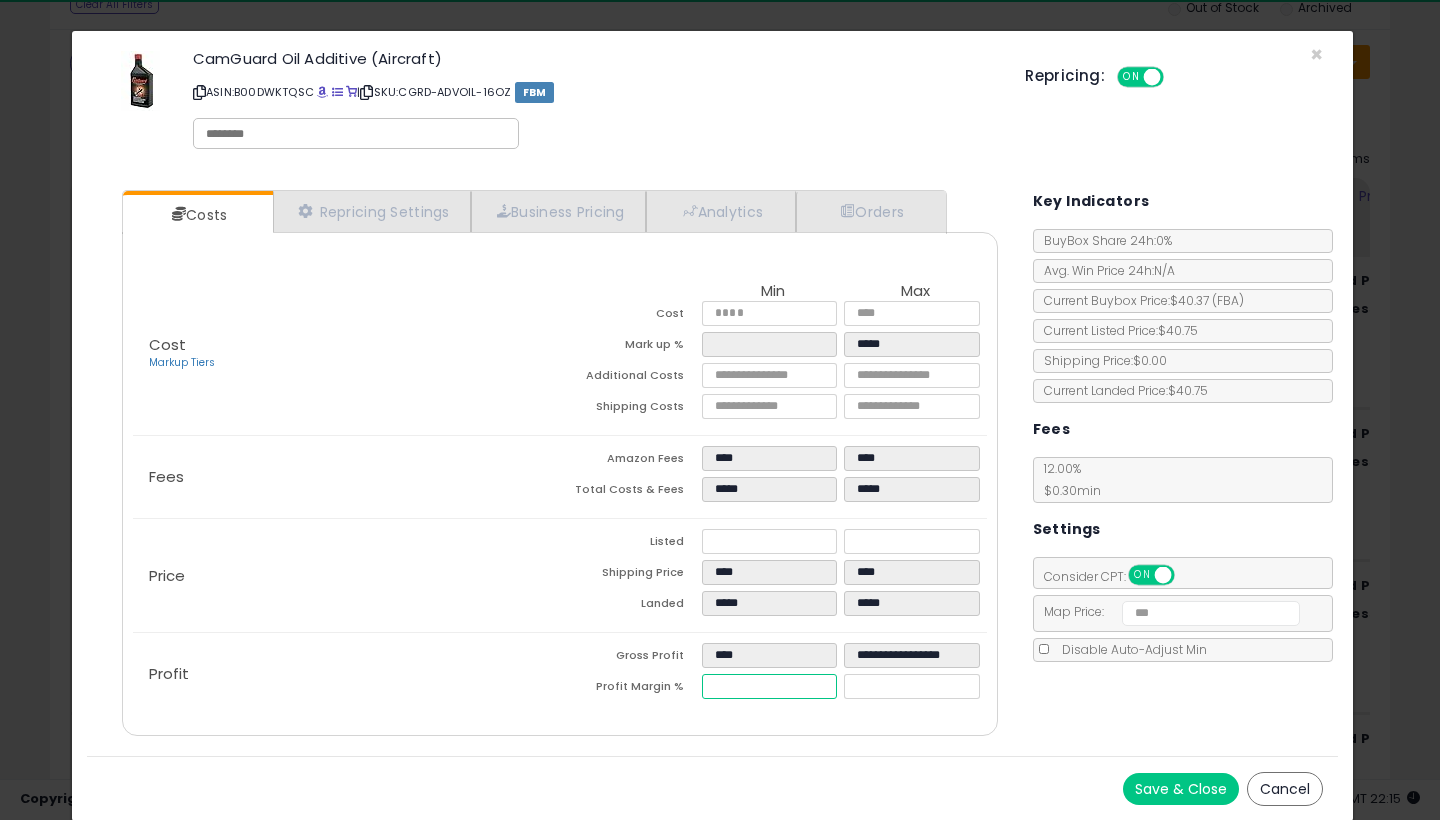 click on "****" at bounding box center (769, 686) 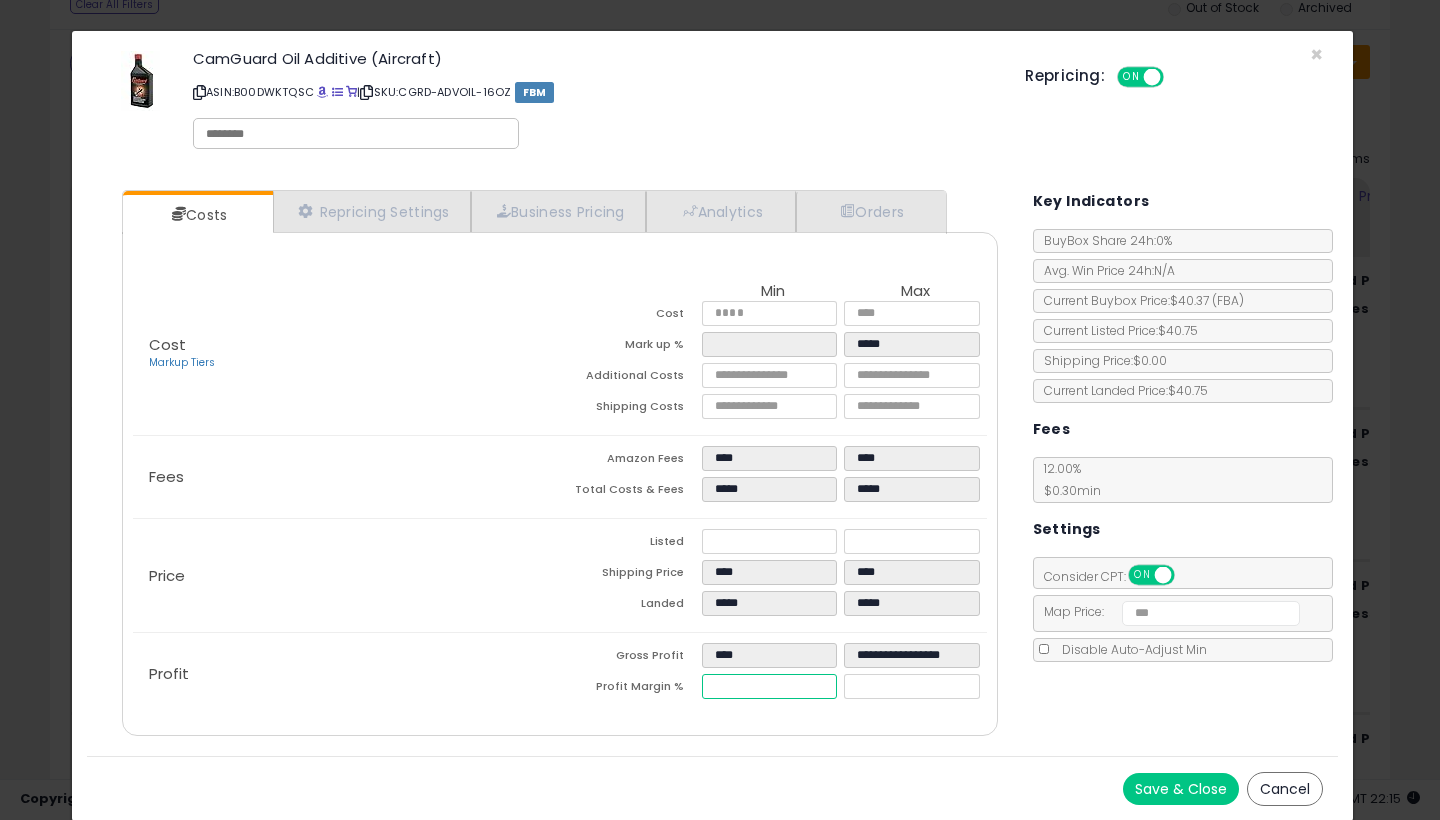 click on "****" at bounding box center (769, 686) 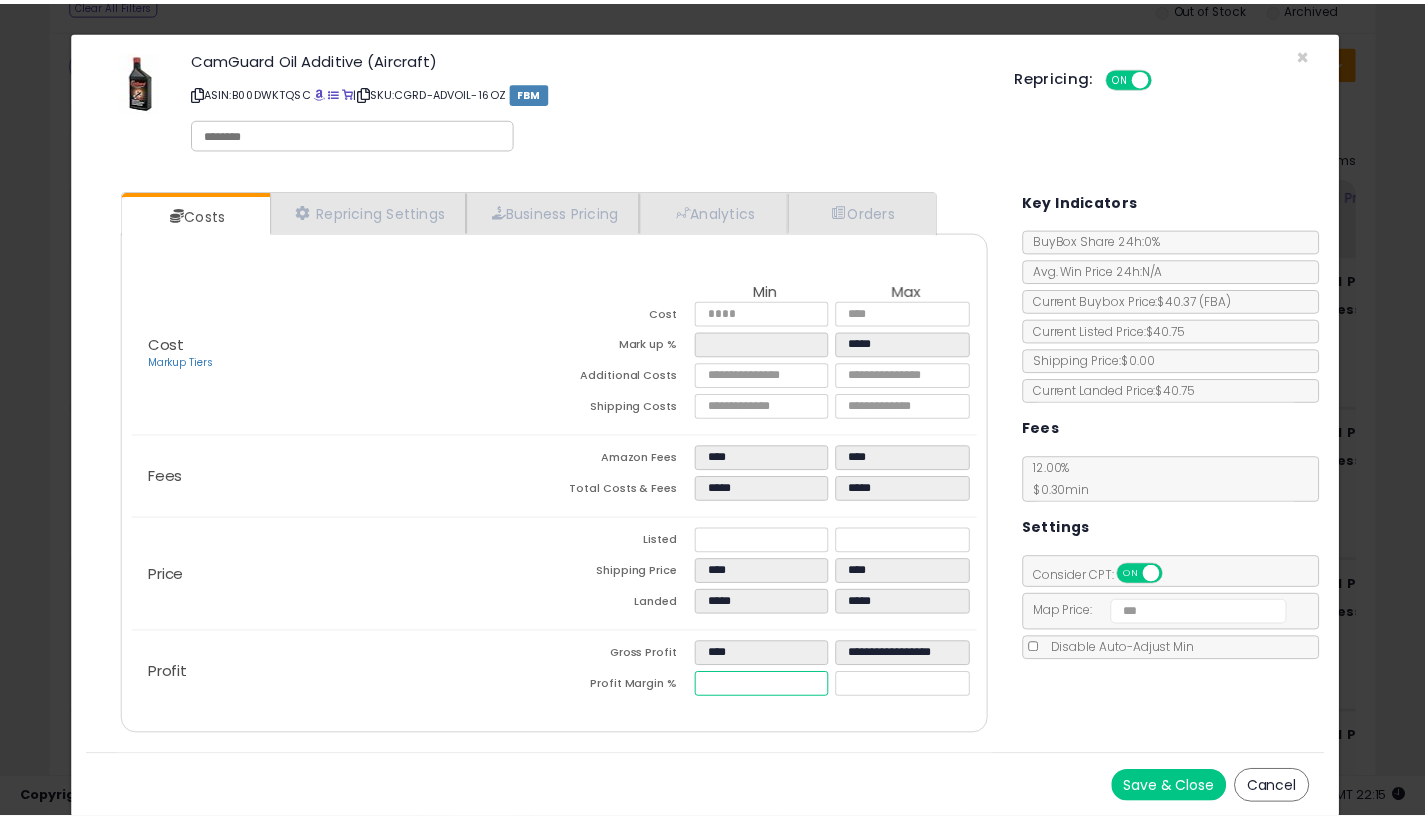 scroll, scrollTop: 0, scrollLeft: 0, axis: both 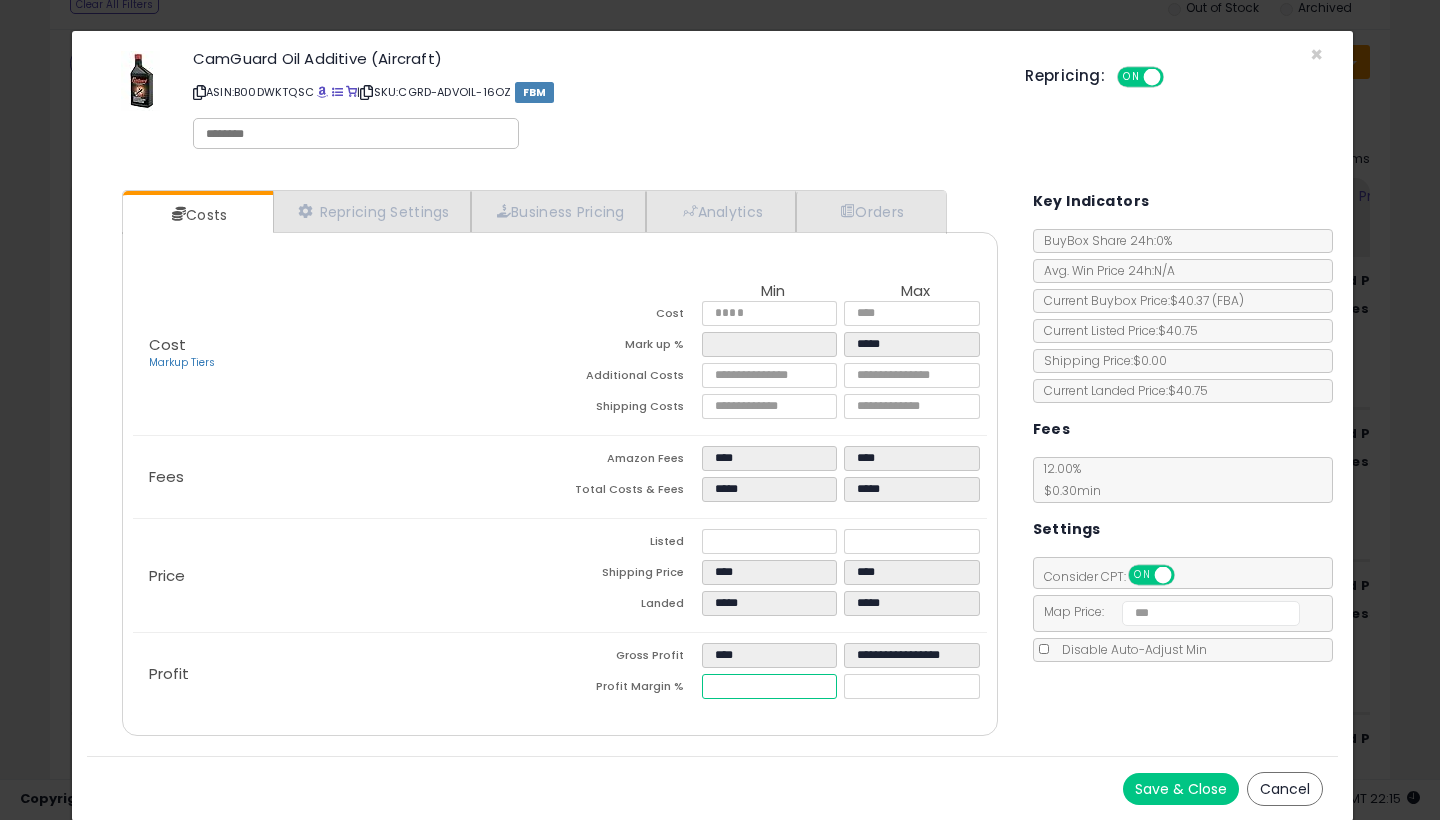type on "****" 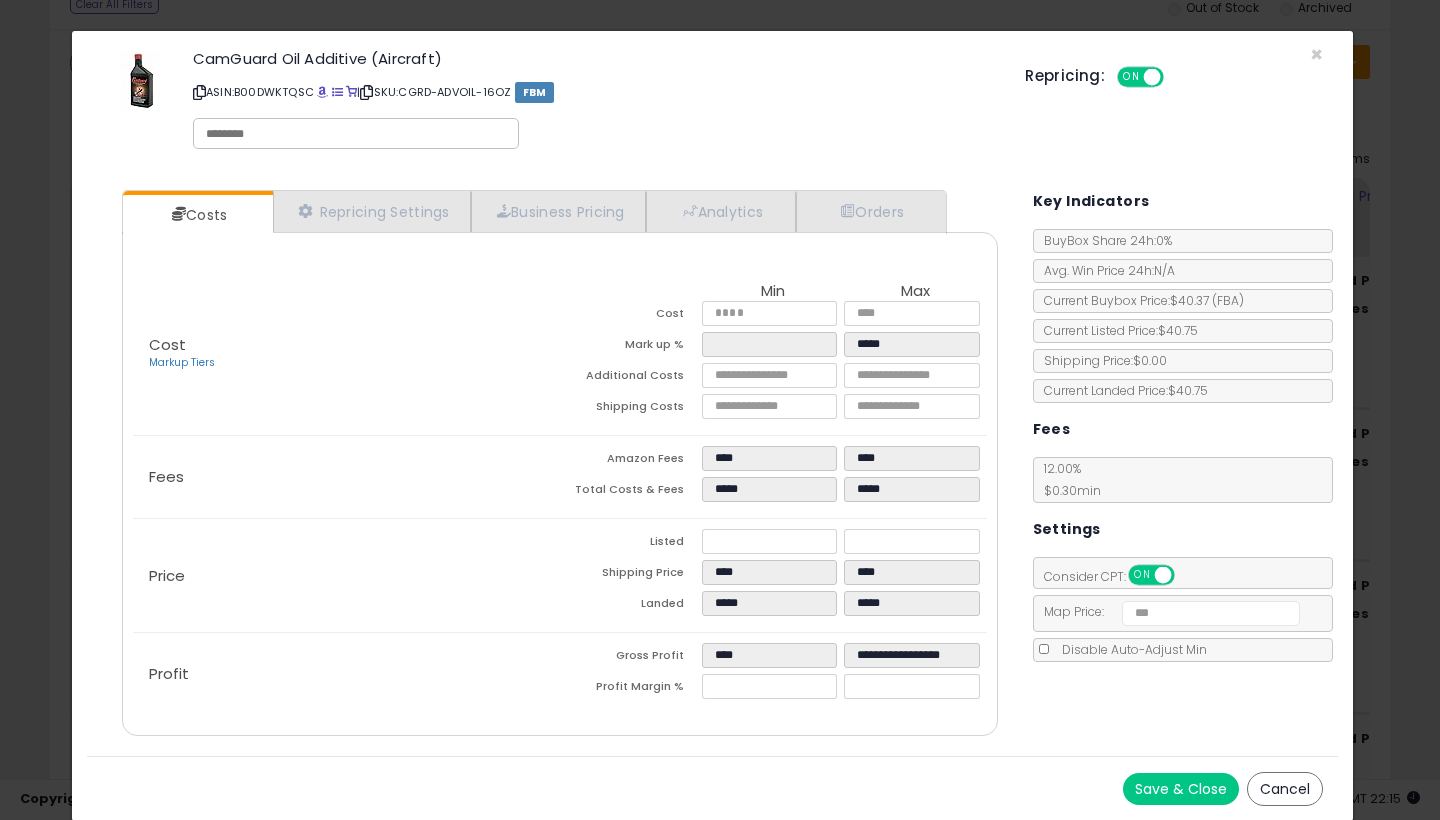 type on "*****" 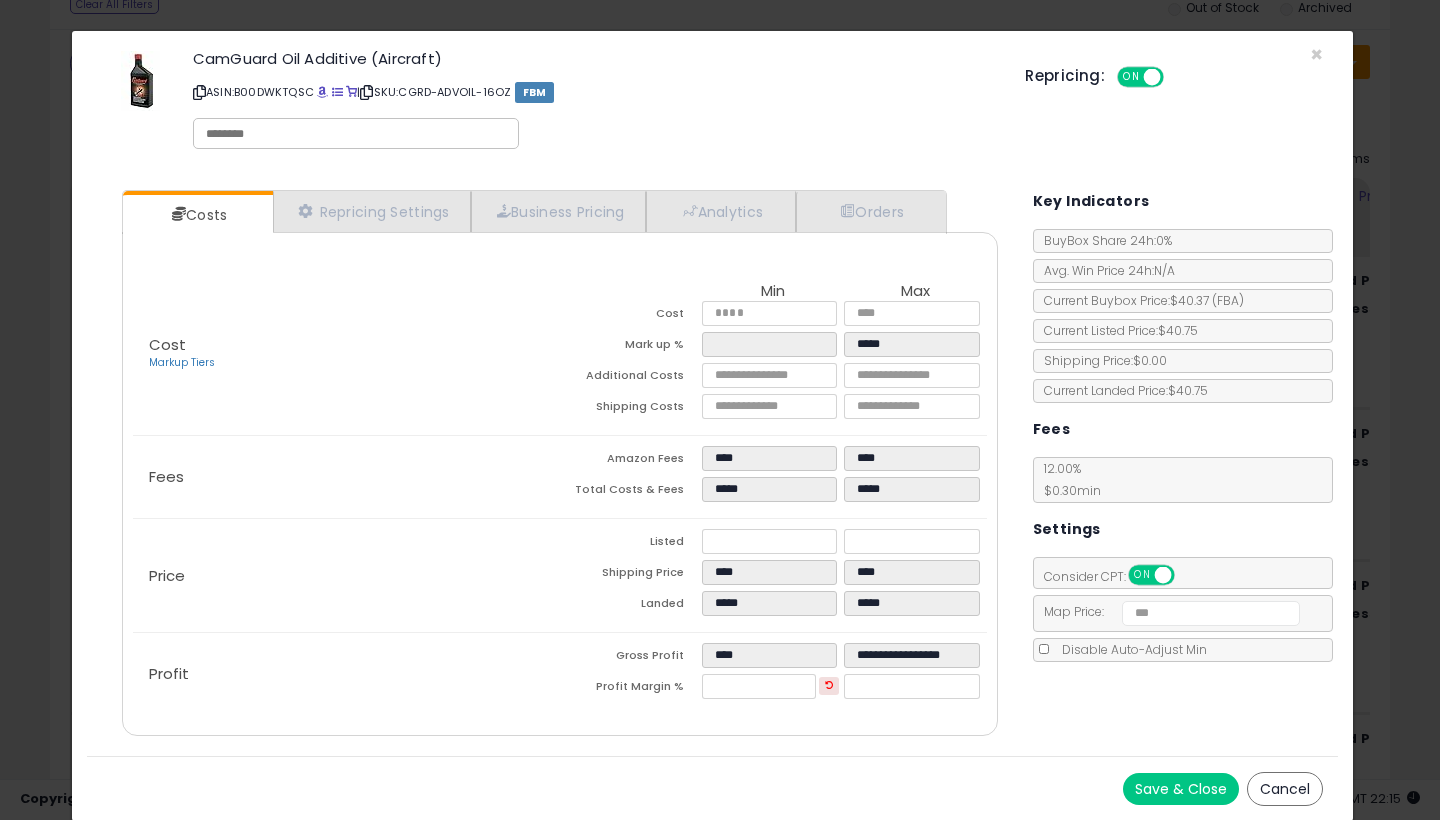 click on "Cost
Markup Tiers
Min
Max
Cost
*****
*****
Mark up %
*****
*****
Additional Costs
**** ****" at bounding box center (559, 484) 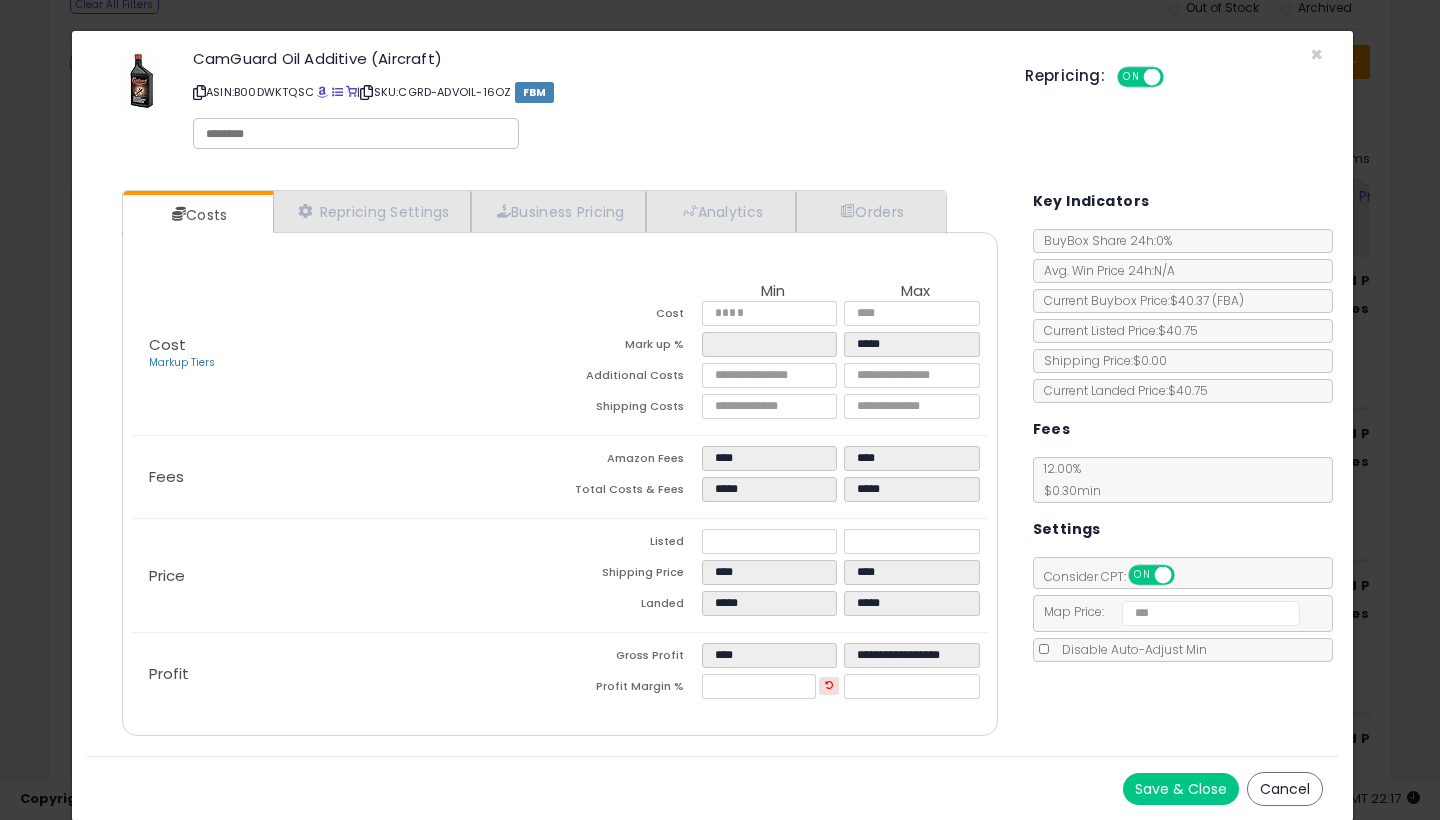 click on "× Close
CamGuard Oil Additive (Aircraft)
ASIN:  B00DWKTQSC
|
SKU:  CGRD-ADVOIL-16OZ
FBM
Repricing:
ON   OFF
Retrieving listing data..." 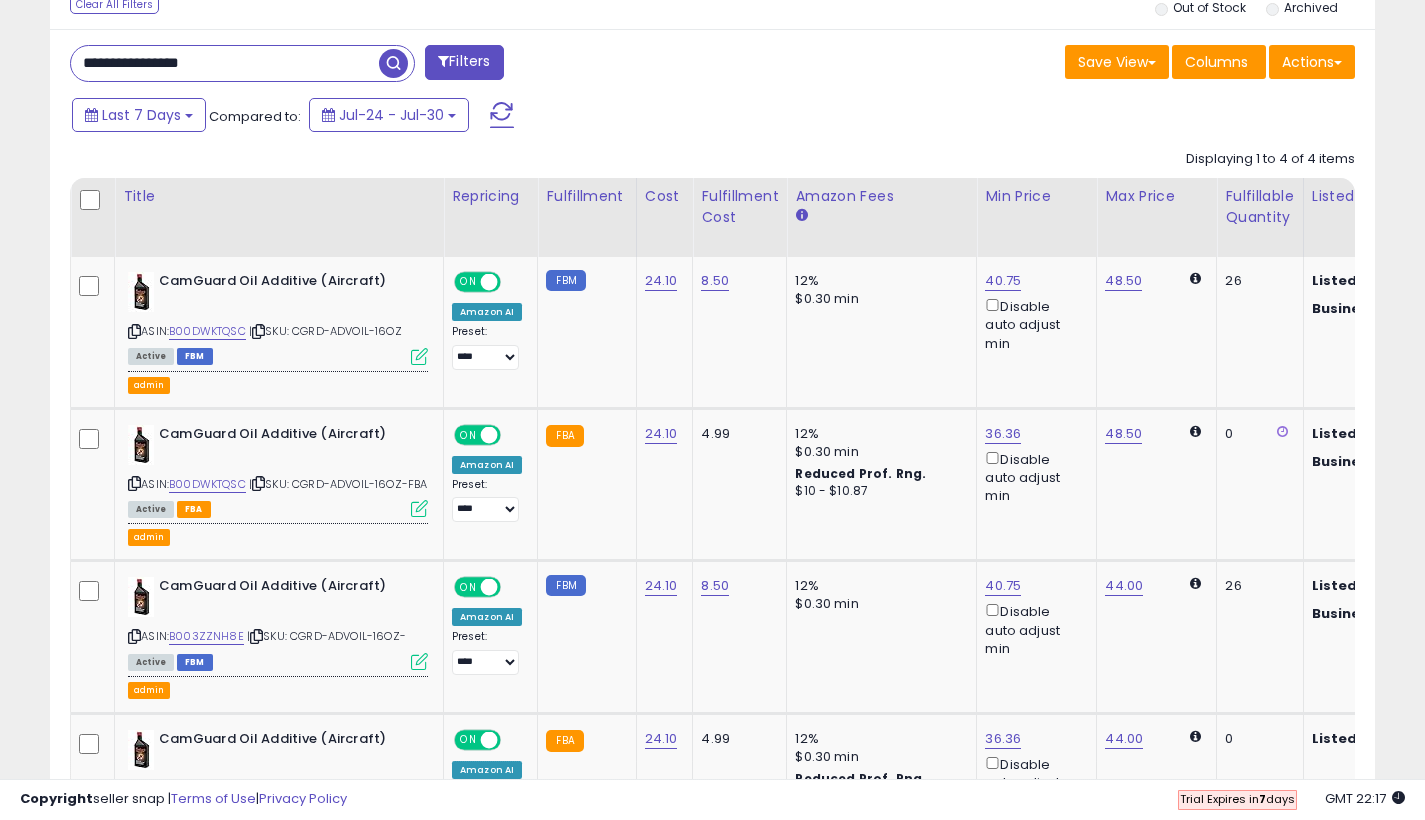 scroll, scrollTop: 410, scrollLeft: 767, axis: both 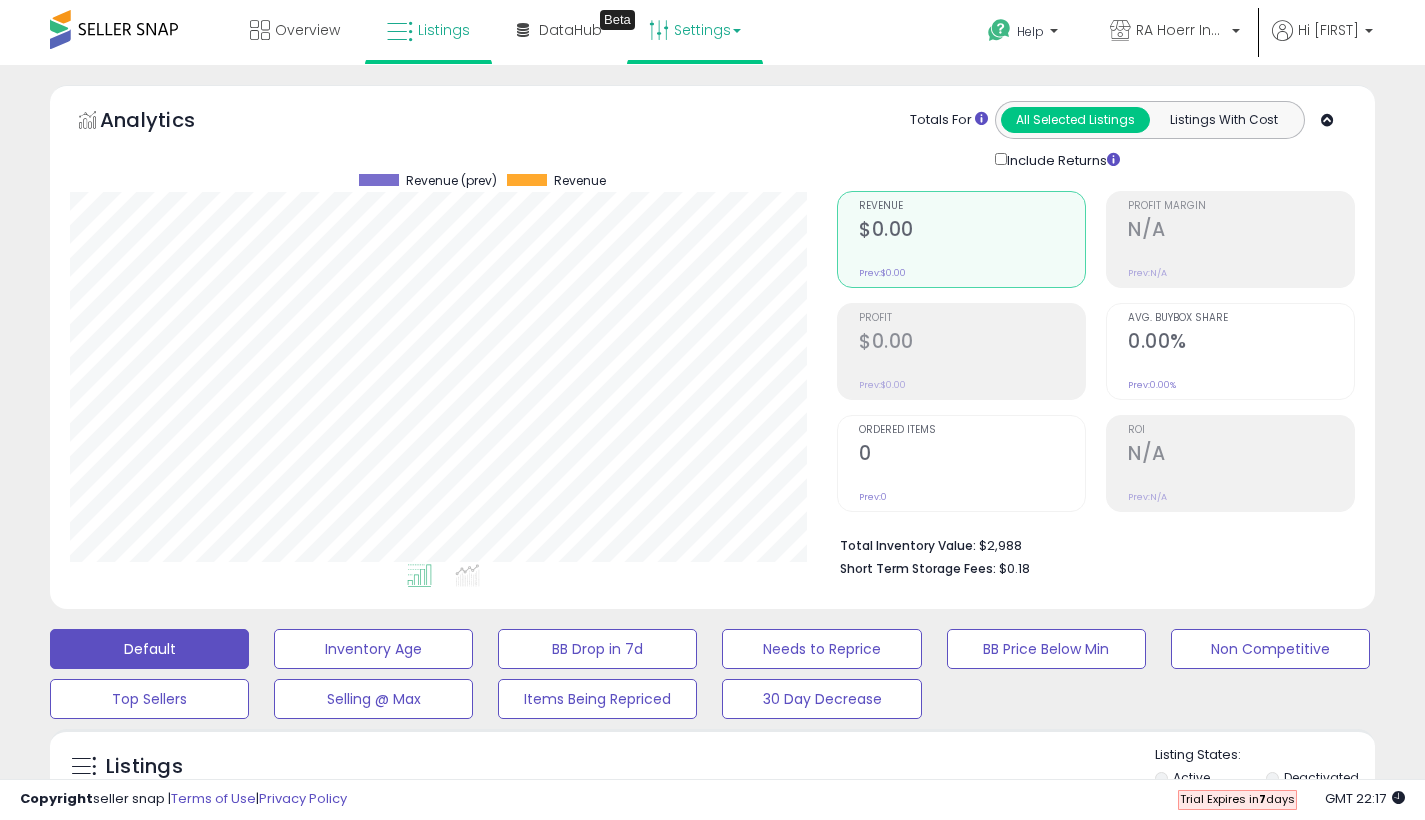click on "Settings" at bounding box center [695, 30] 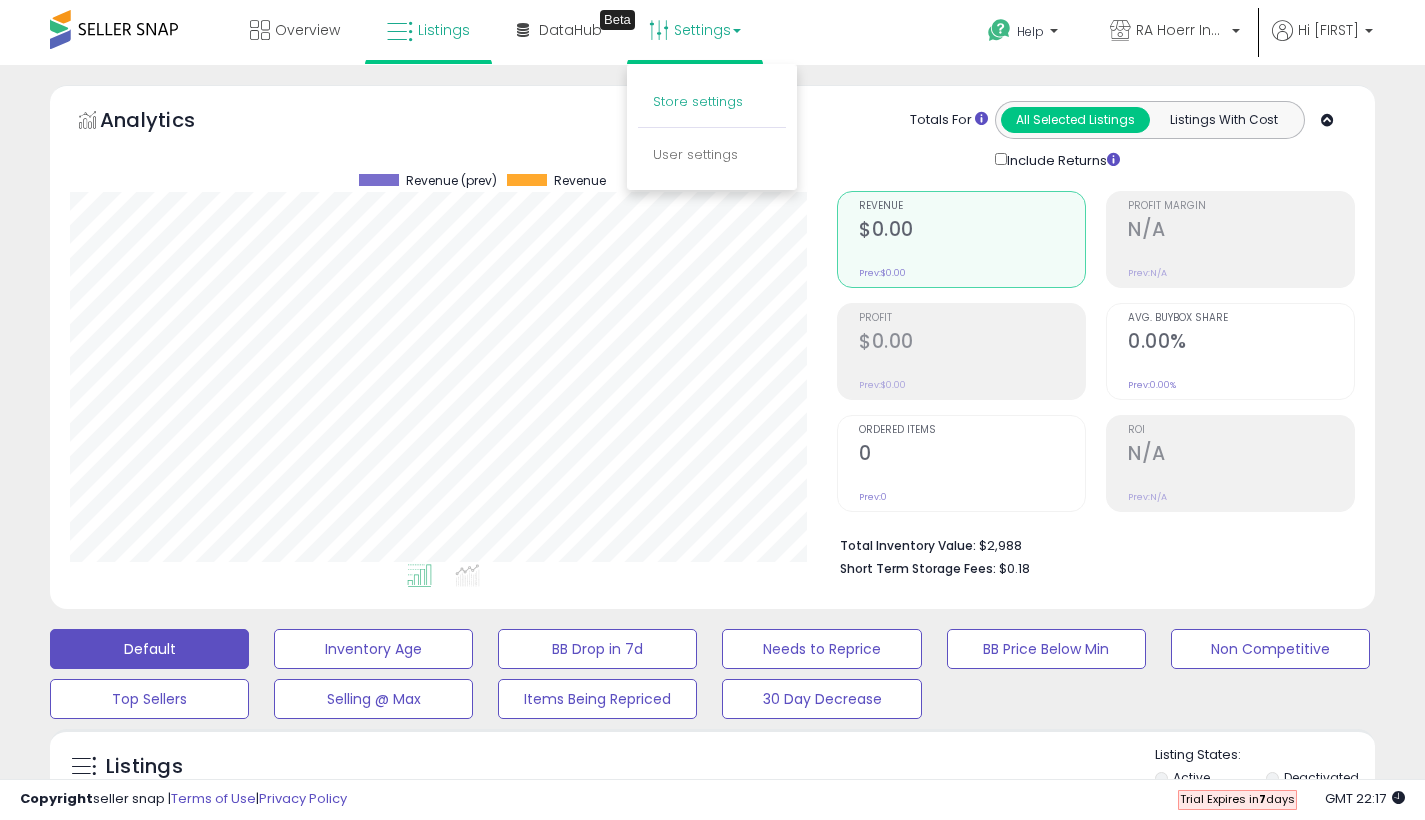 click on "Store
settings" at bounding box center (698, 101) 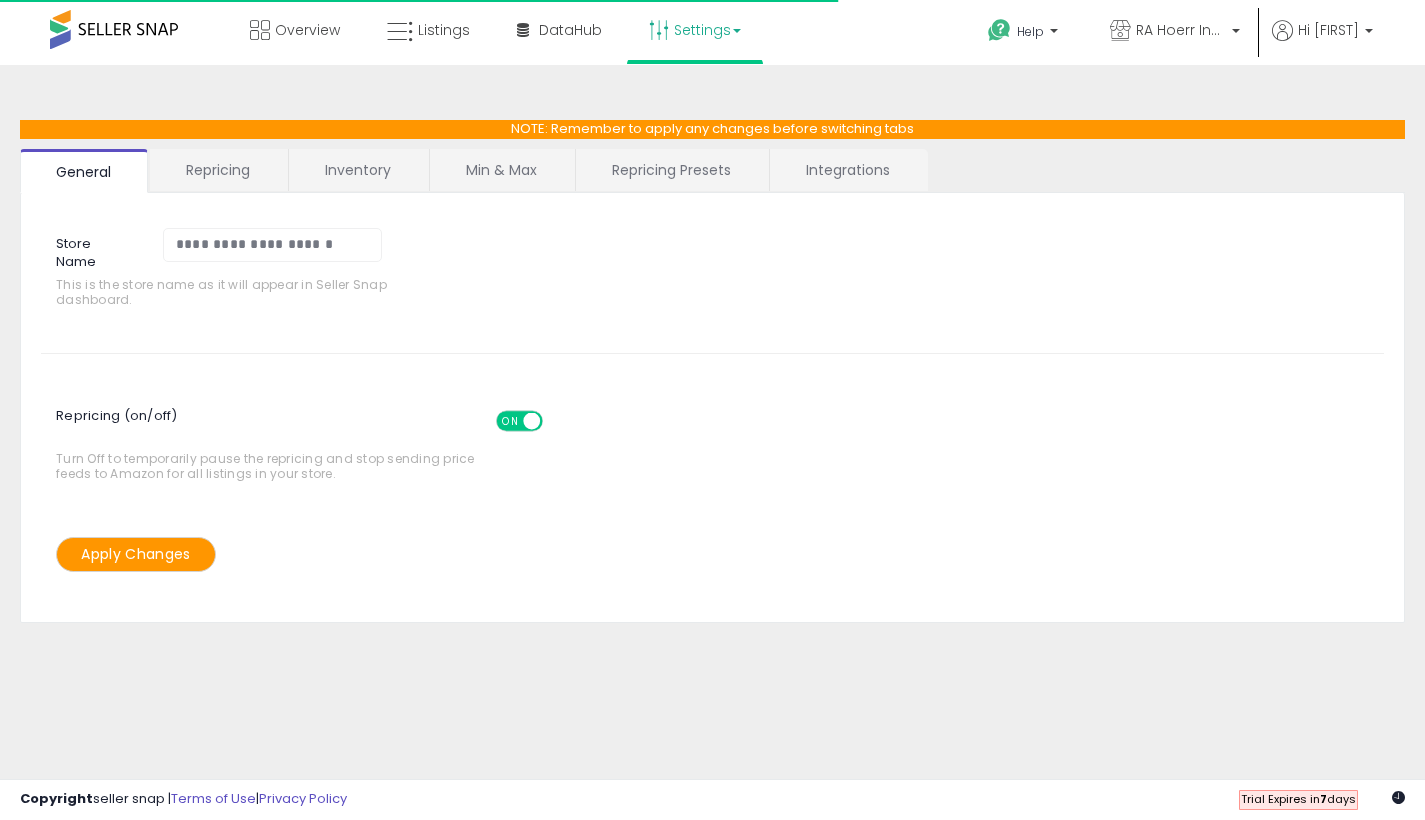 scroll, scrollTop: 0, scrollLeft: 0, axis: both 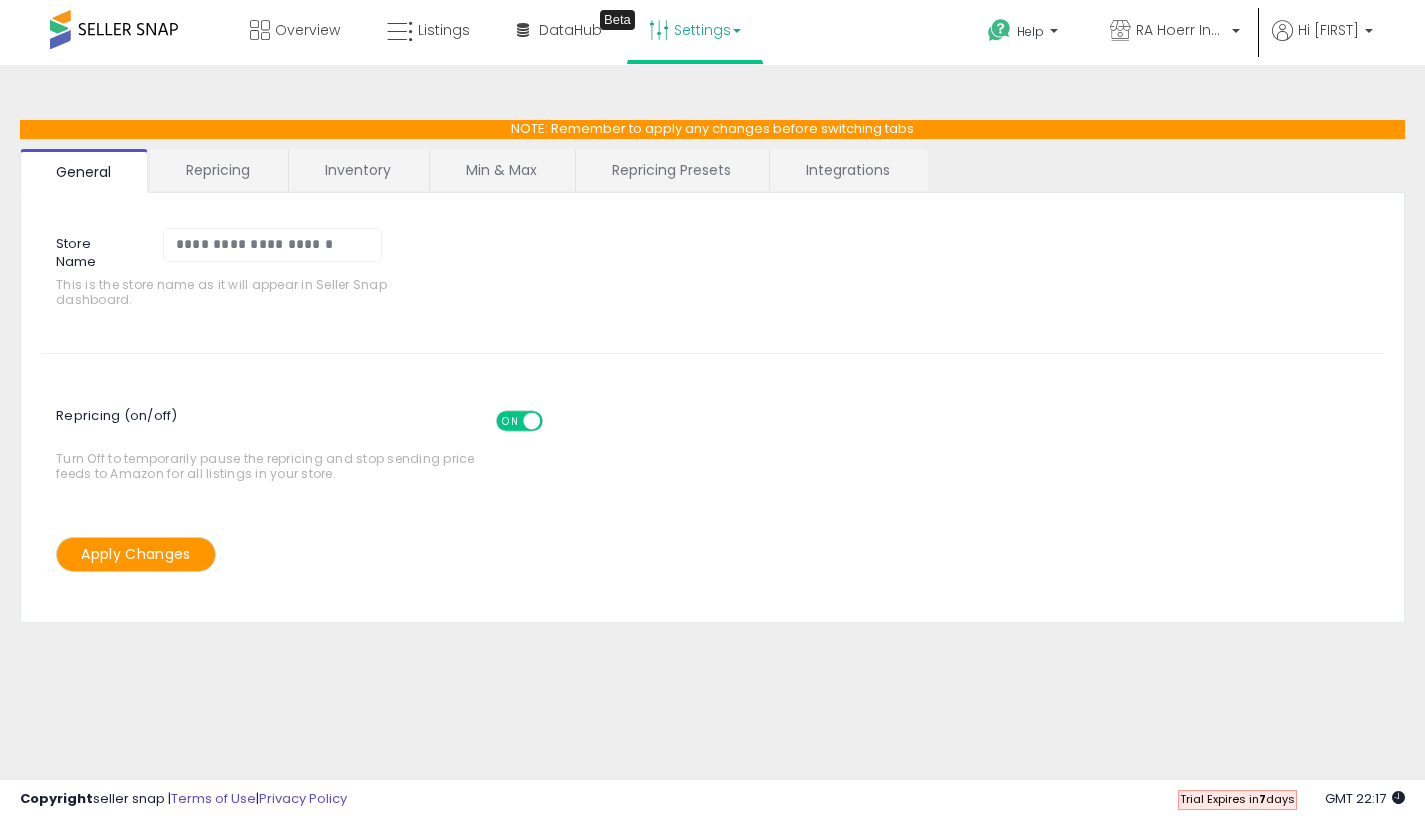 click on "Min & Max" at bounding box center (501, 170) 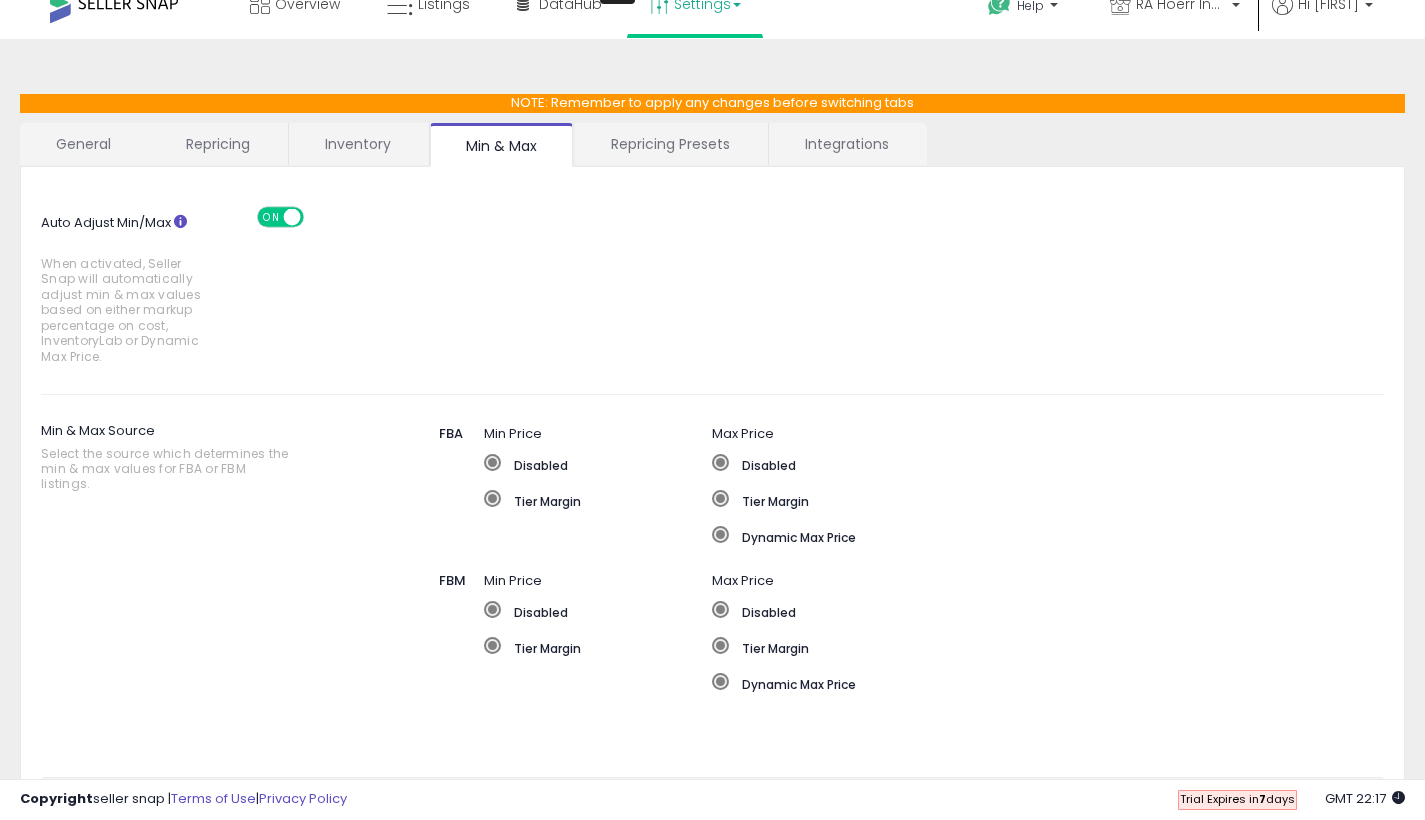scroll, scrollTop: 0, scrollLeft: 0, axis: both 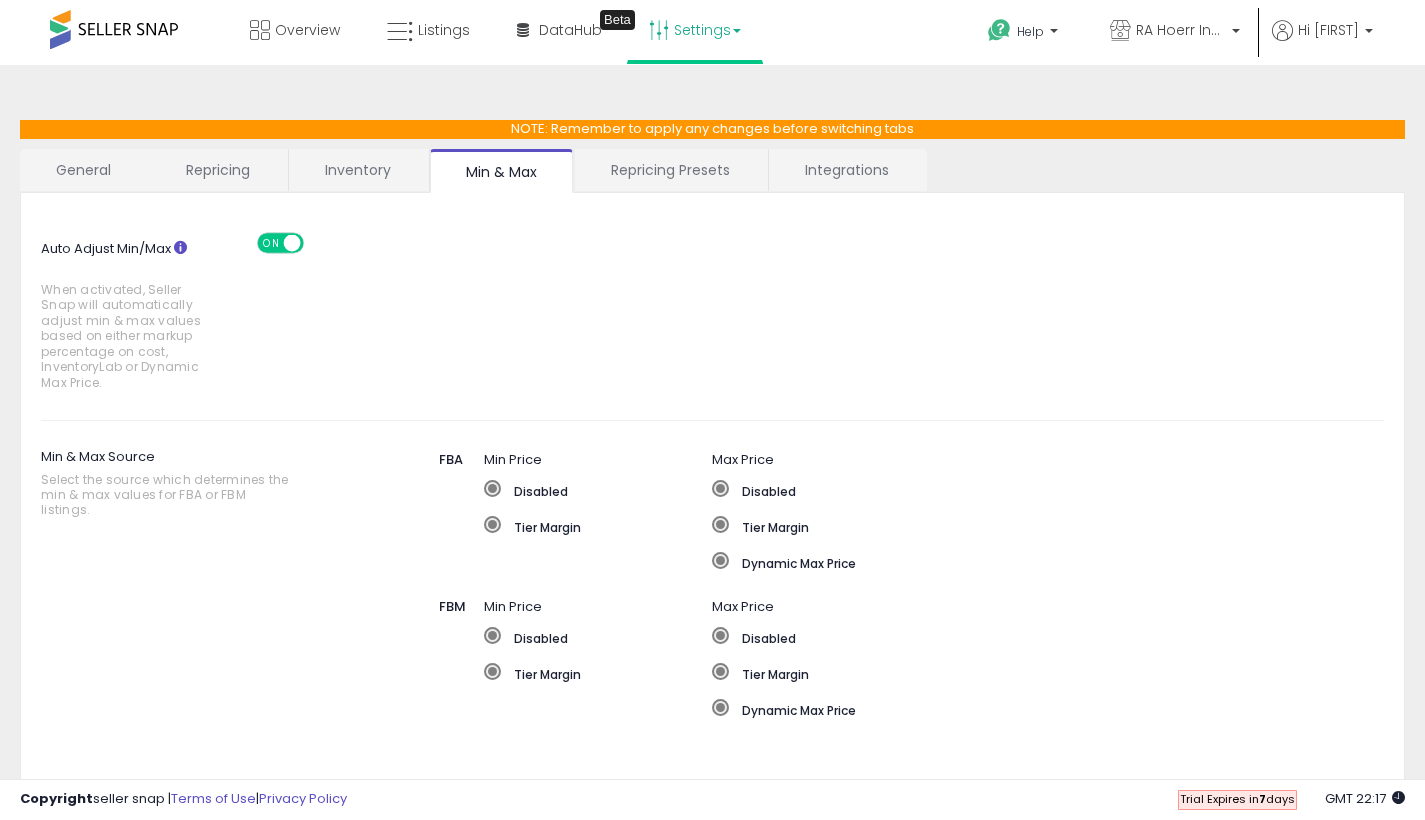 click on "Repricing" at bounding box center (218, 170) 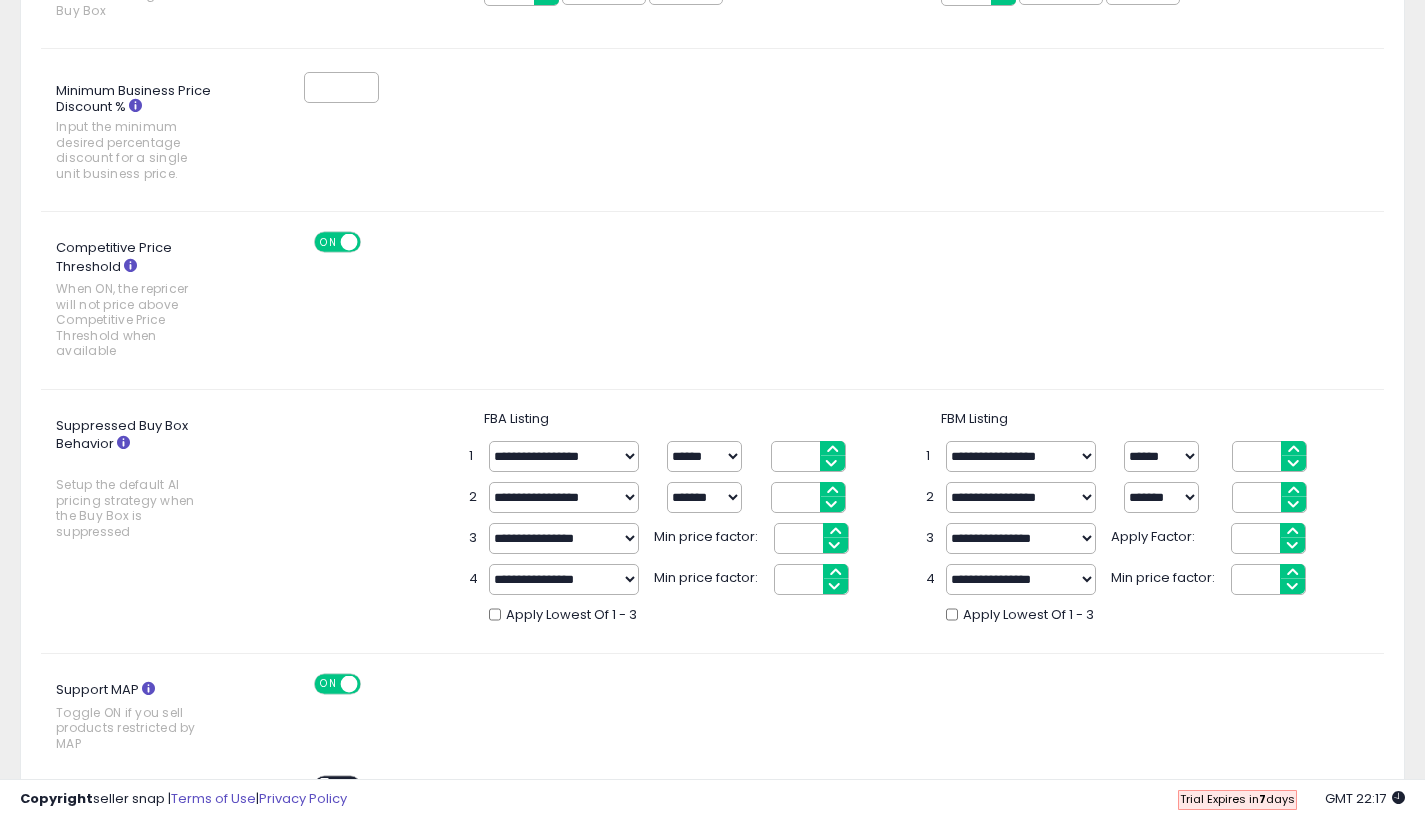 scroll, scrollTop: 0, scrollLeft: 0, axis: both 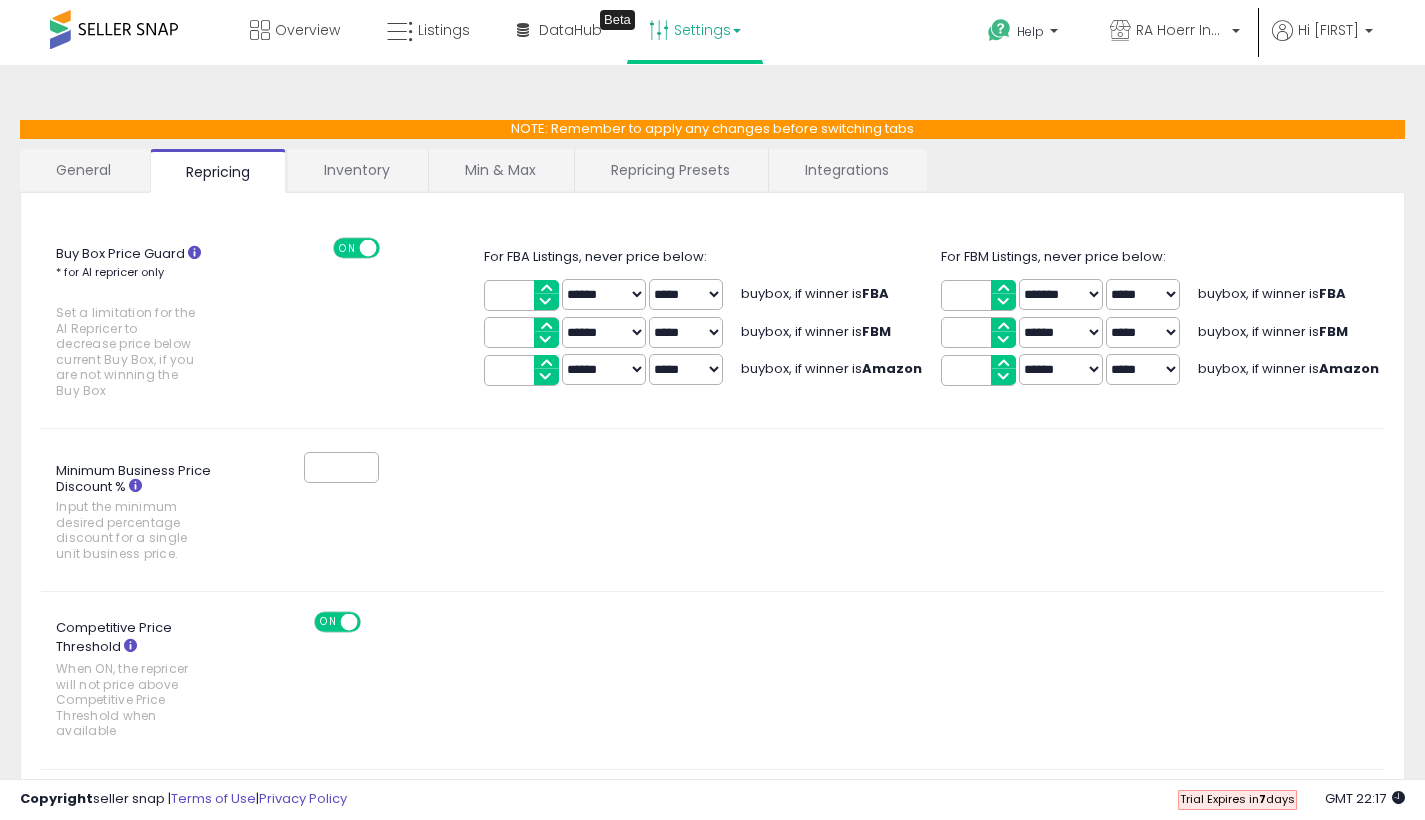 click on "Min & Max" at bounding box center [500, 170] 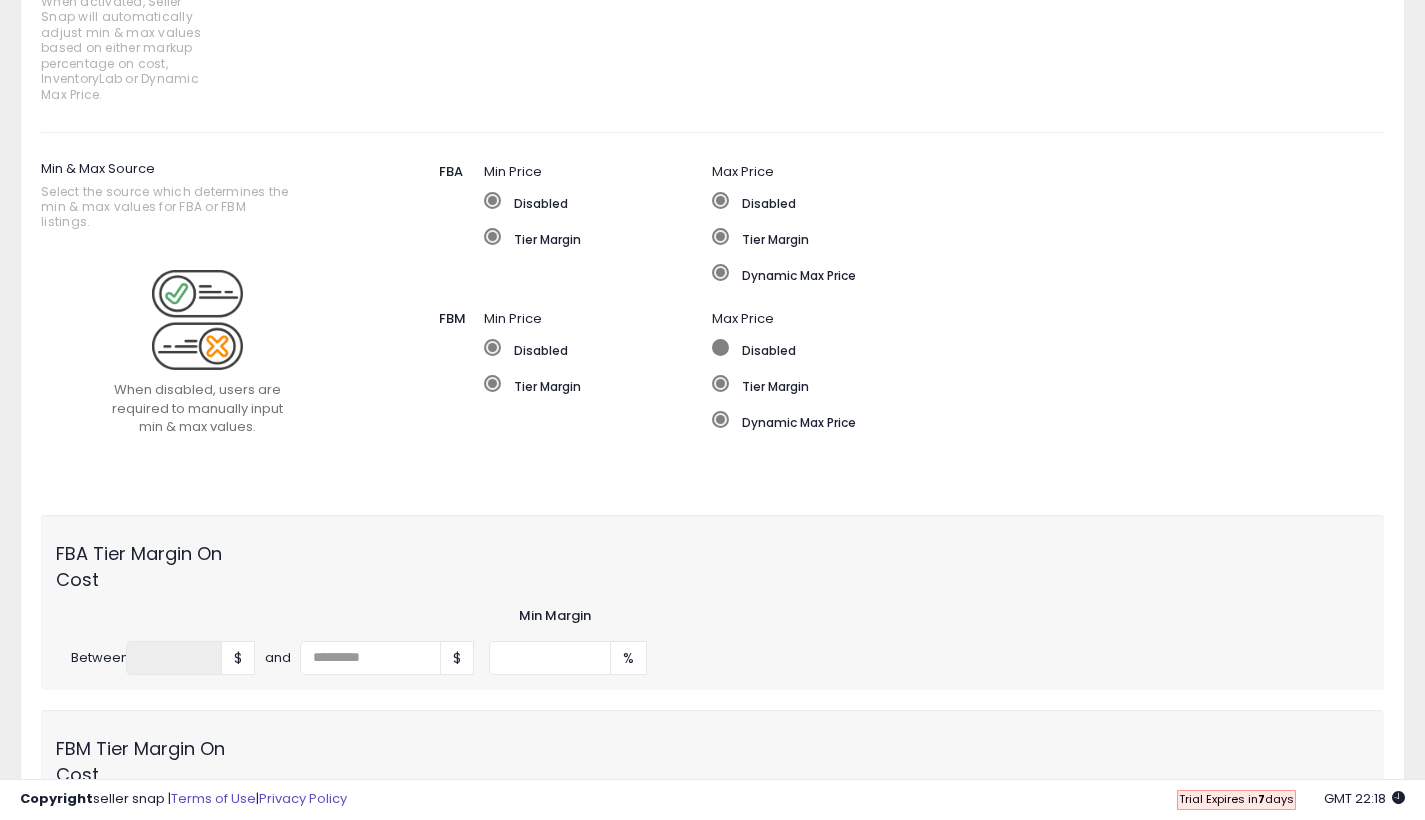 scroll, scrollTop: 0, scrollLeft: 0, axis: both 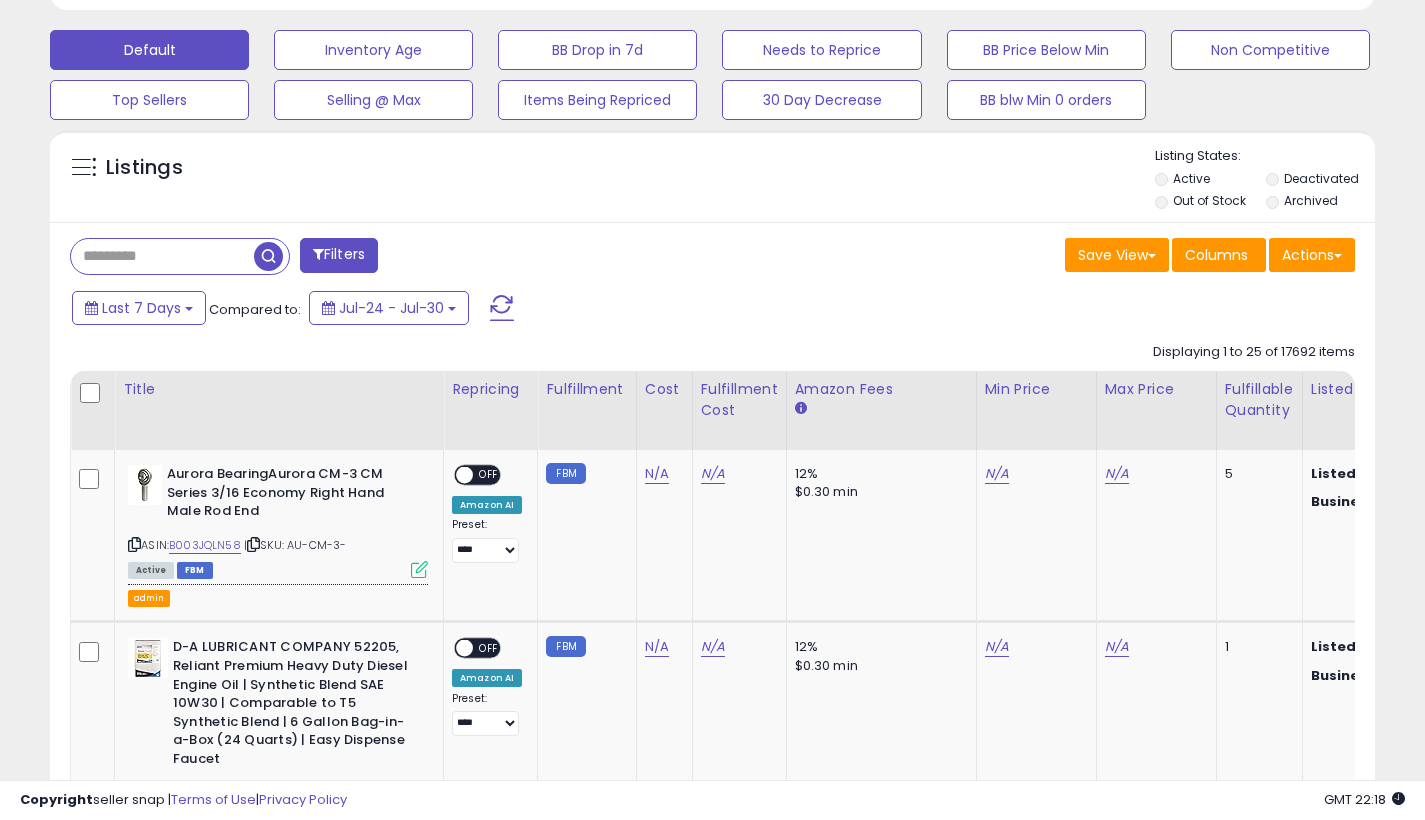 click at bounding box center (162, 256) 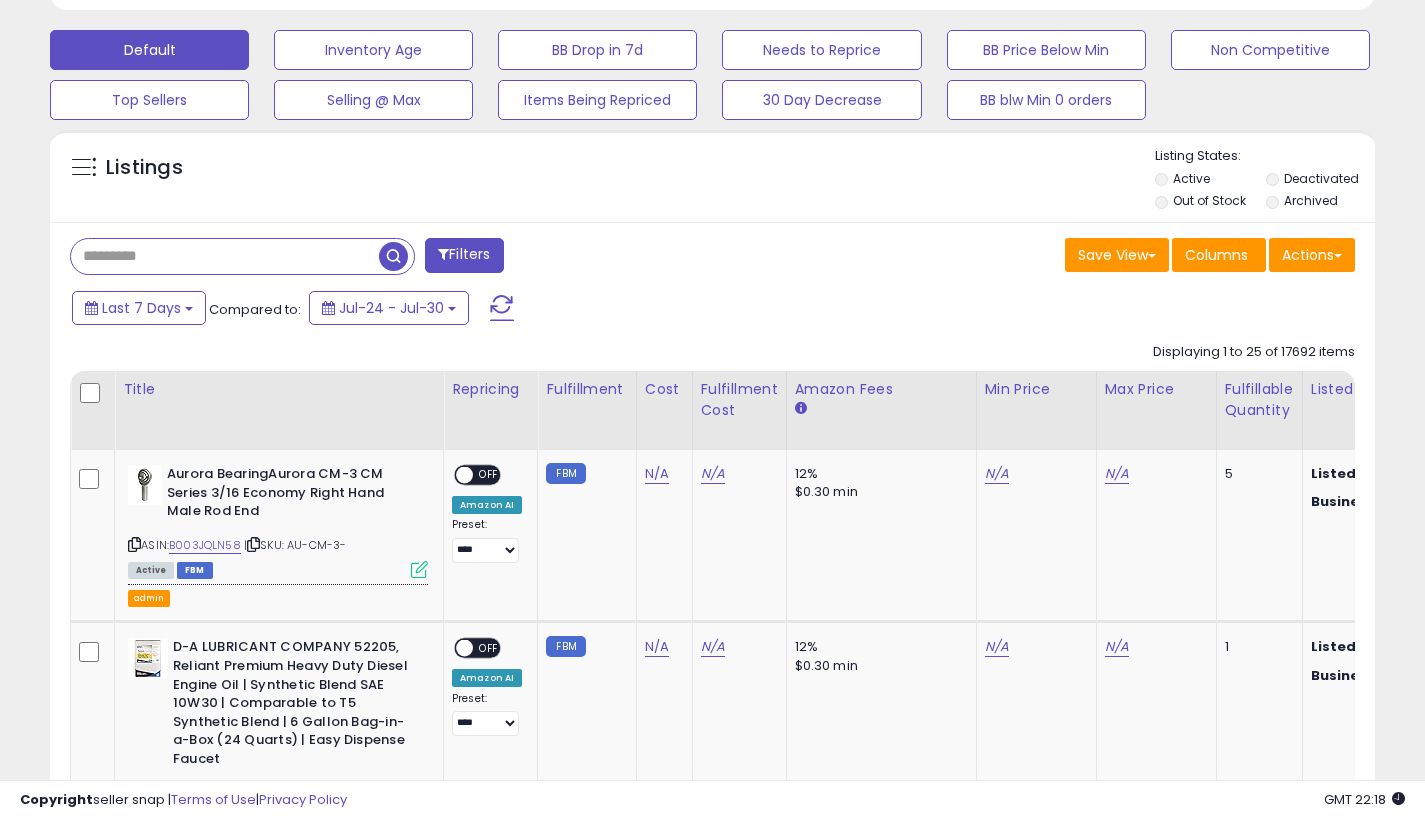 paste on "**********" 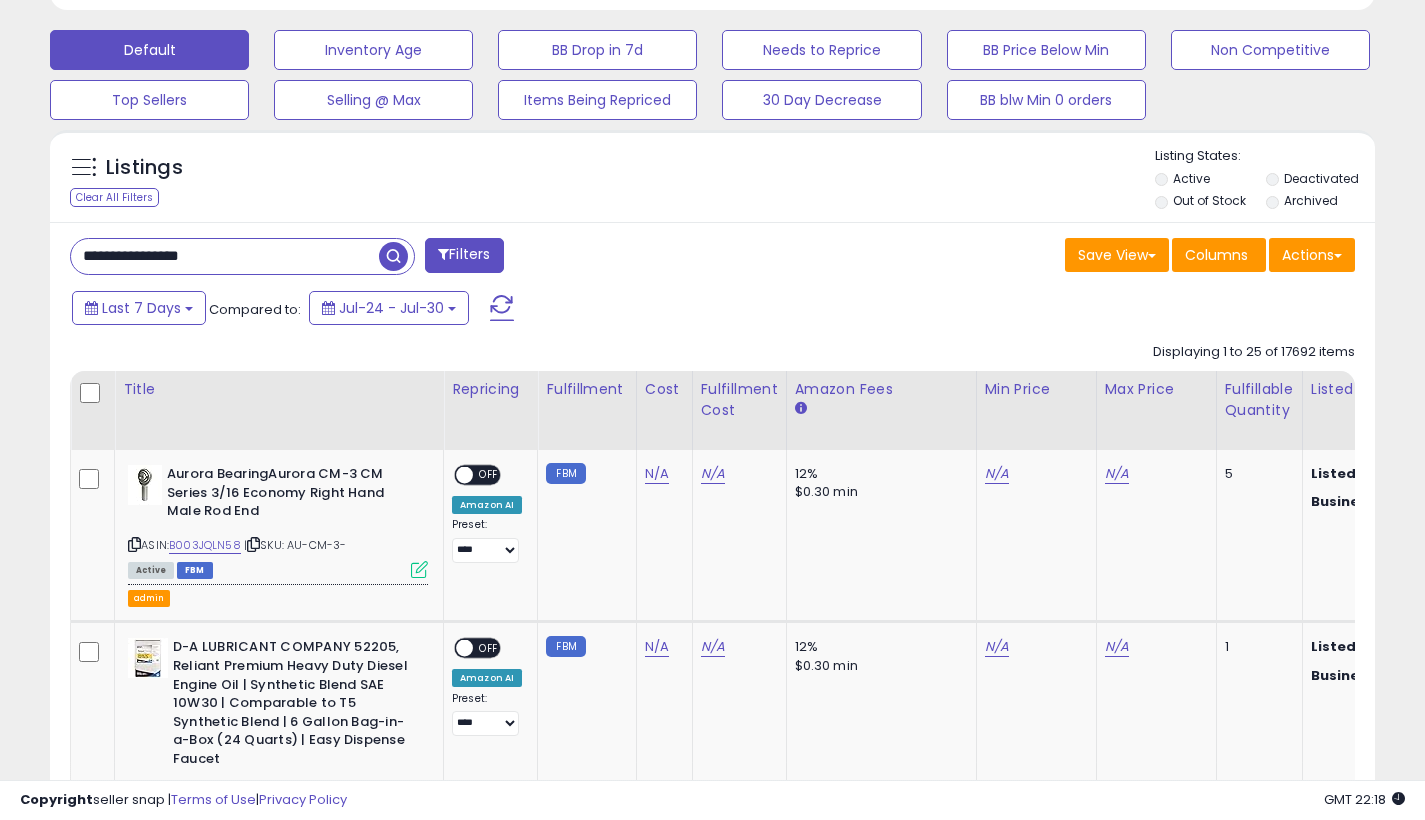 type on "**********" 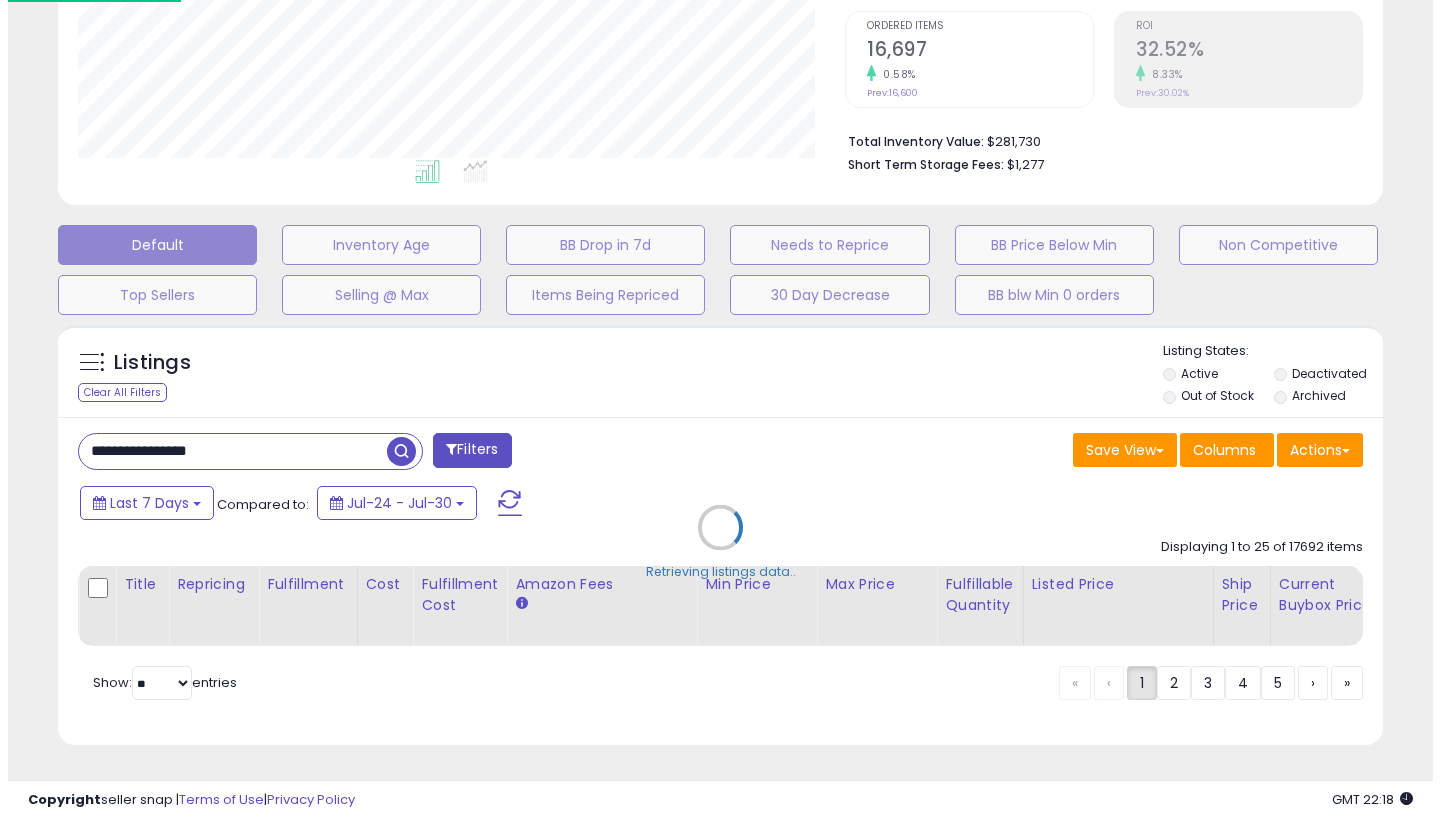 scroll, scrollTop: 413, scrollLeft: 0, axis: vertical 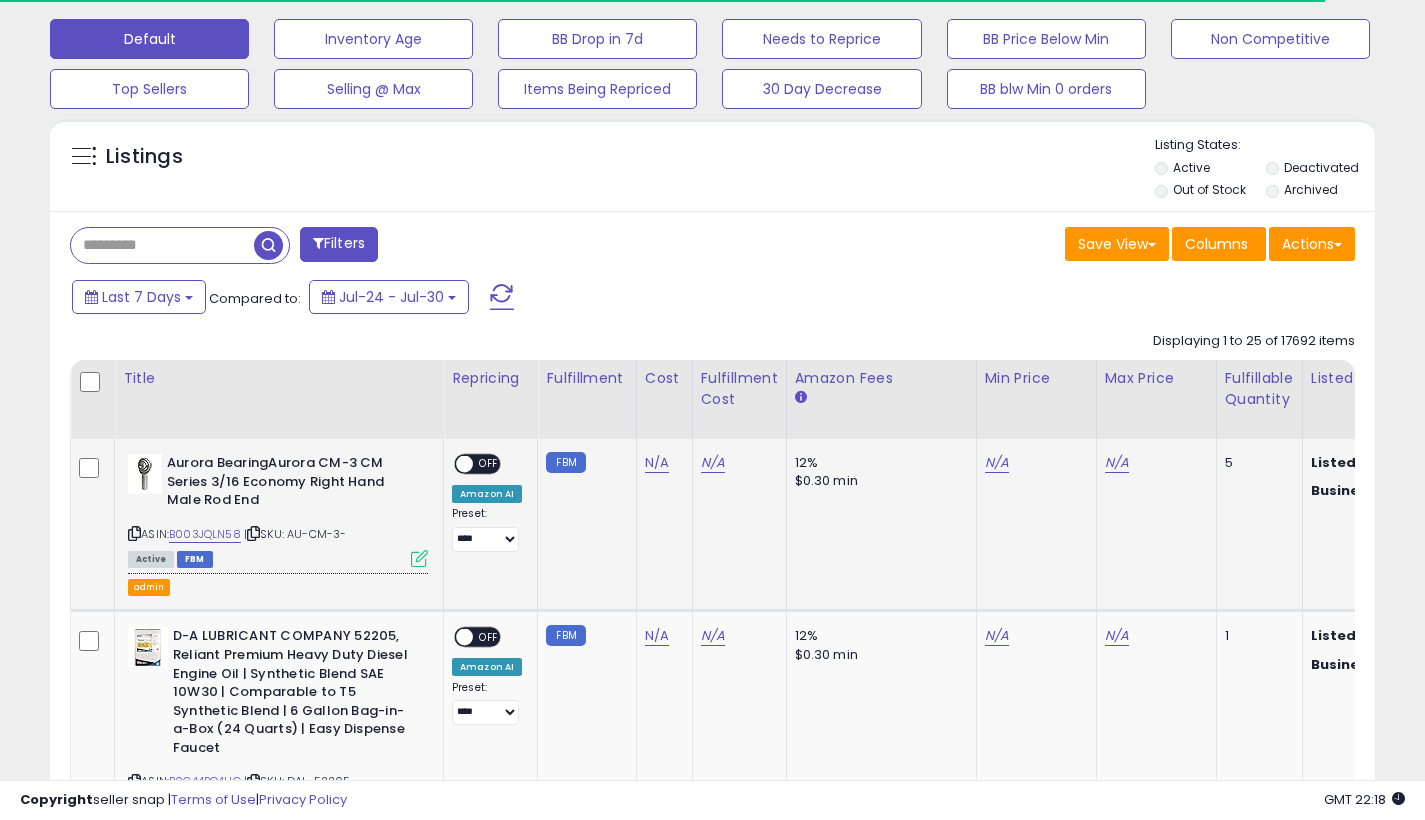 click at bounding box center (419, 558) 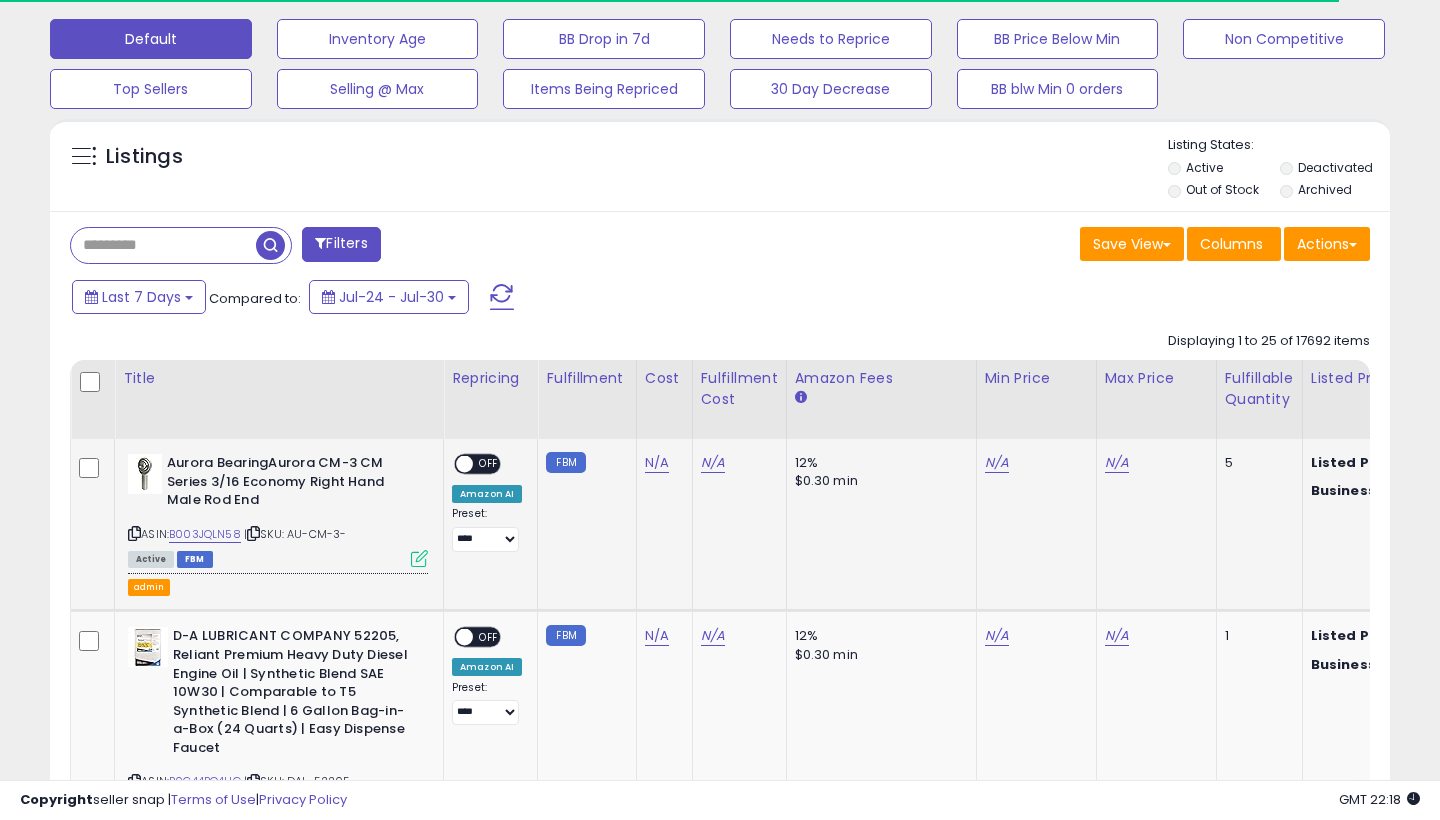 scroll, scrollTop: 999590, scrollLeft: 999224, axis: both 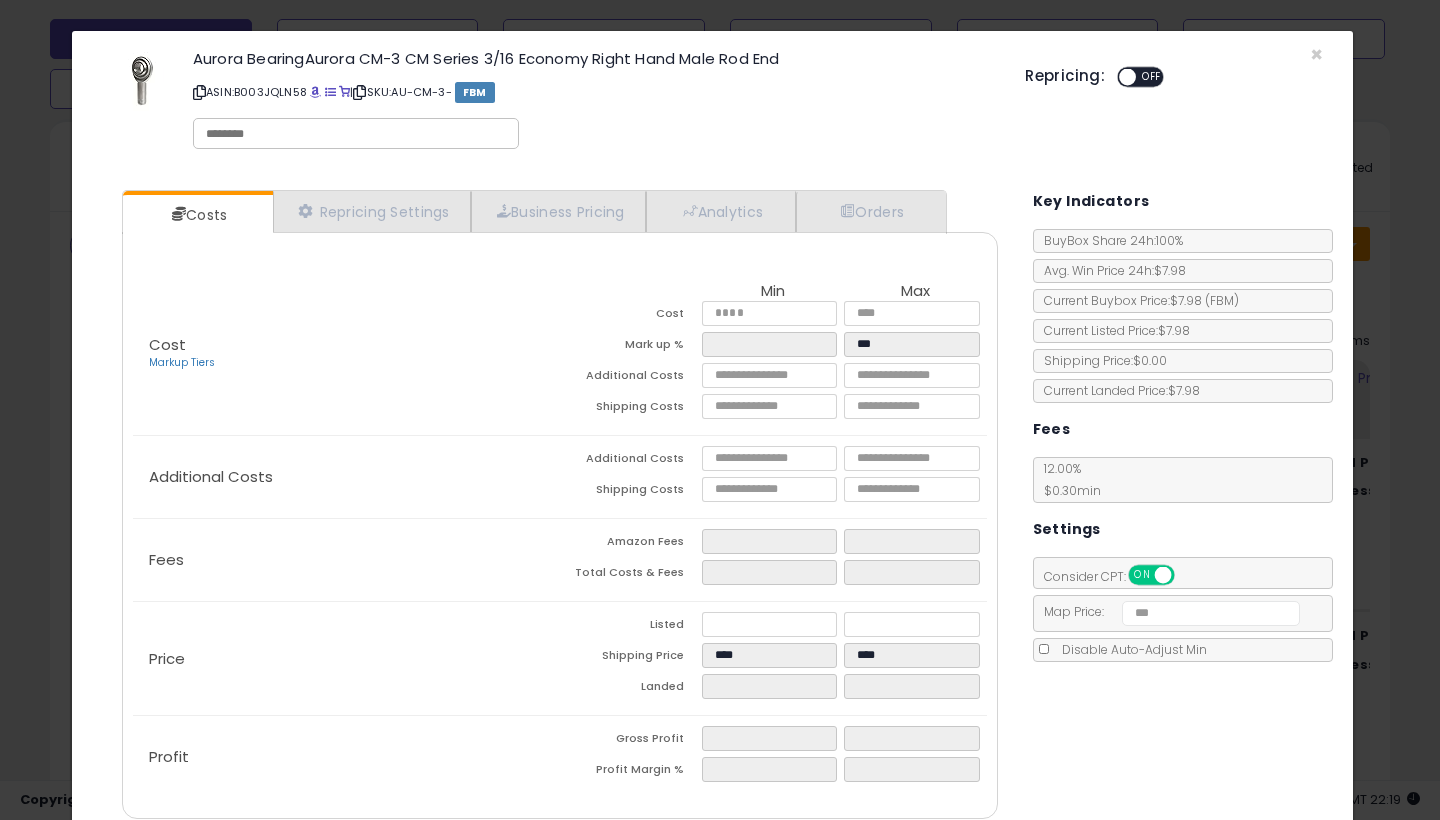 click on "× Close
Aurora BearingAurora CM-3 CM Series 3/16 Economy Right Hand Male Rod End
ASIN:  B003JQLN58
|
SKU:  AU-CM-3-
FBM
Repricing:
ON   OFF
Retrieving listing data..." 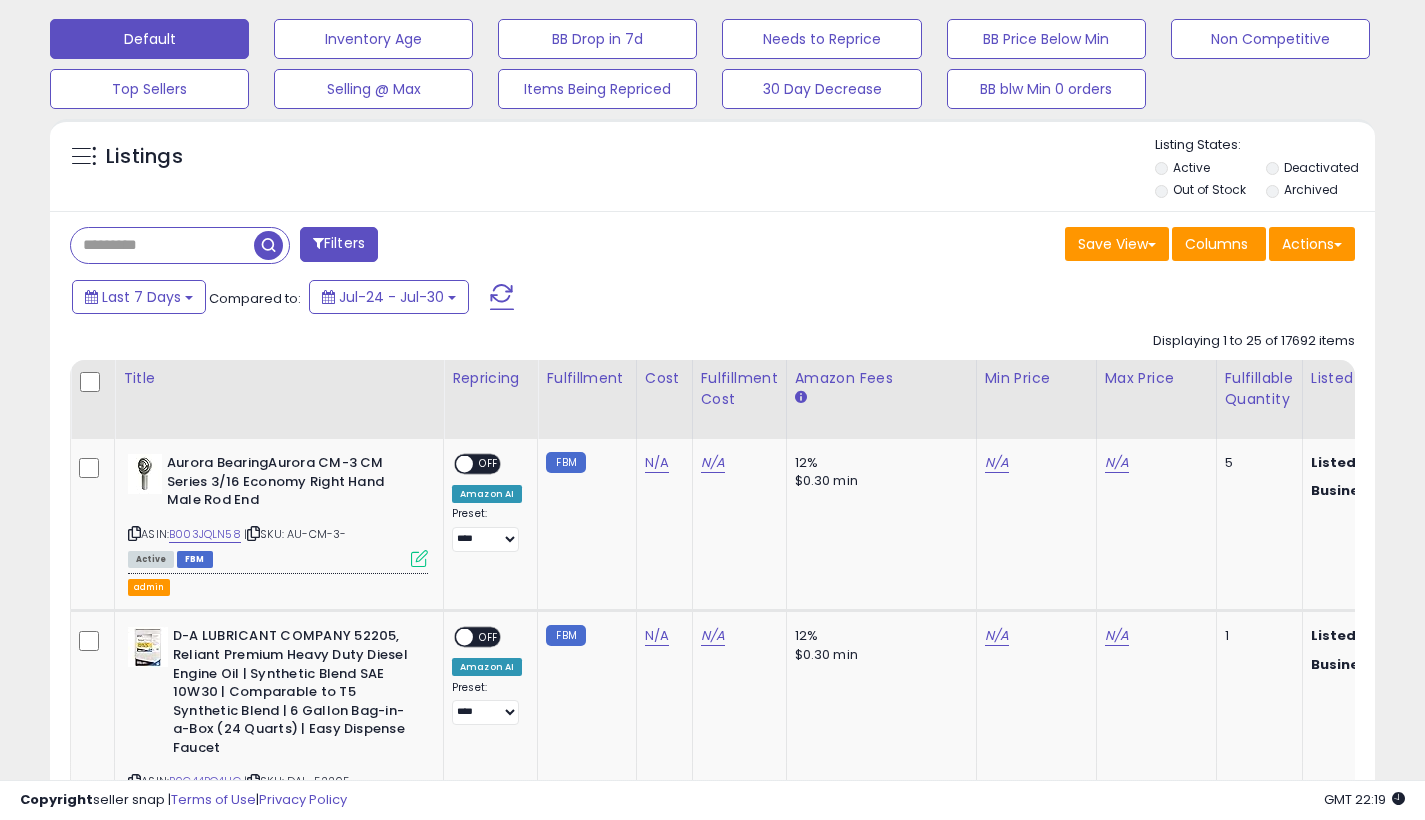 scroll, scrollTop: 410, scrollLeft: 767, axis: both 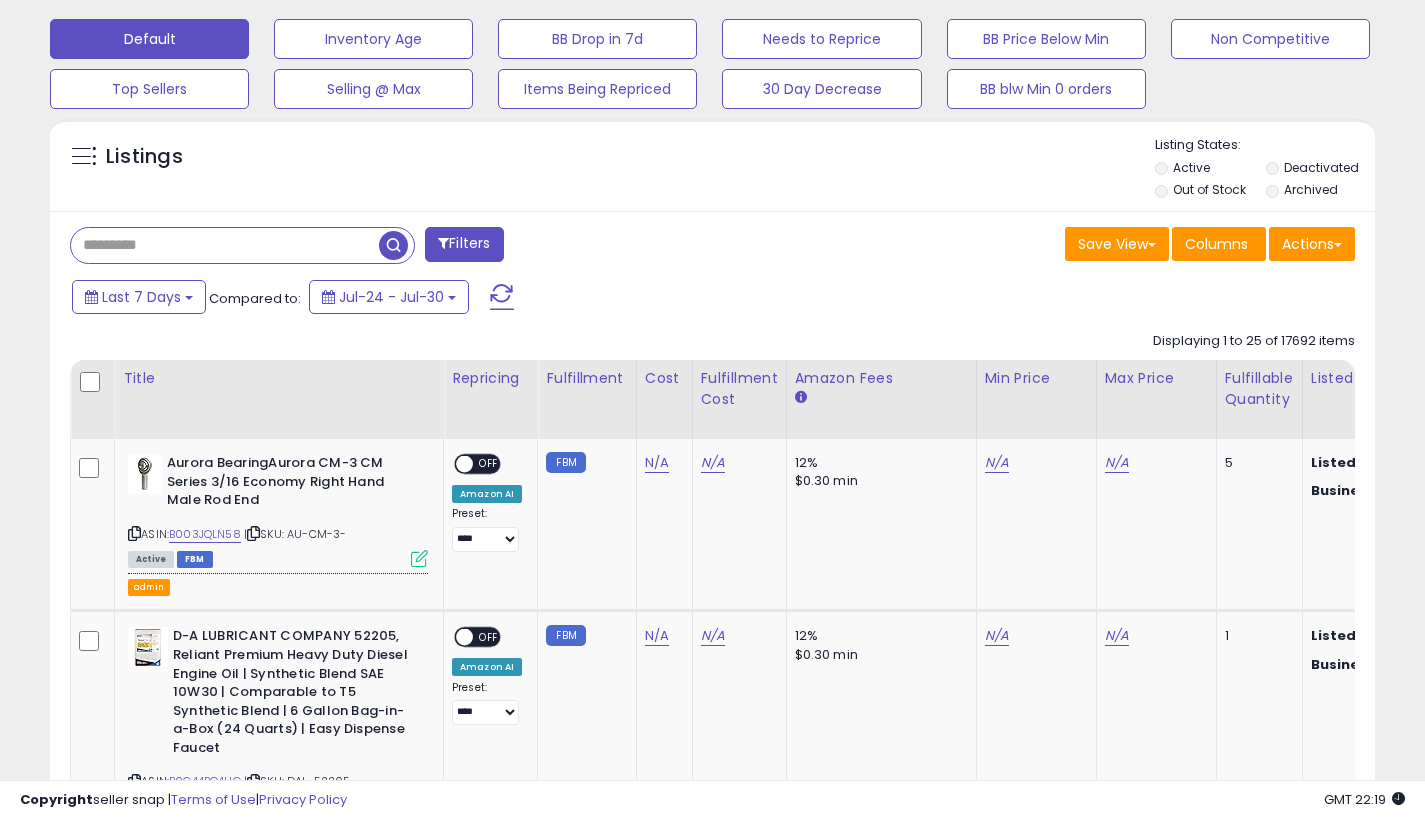 paste on "**********" 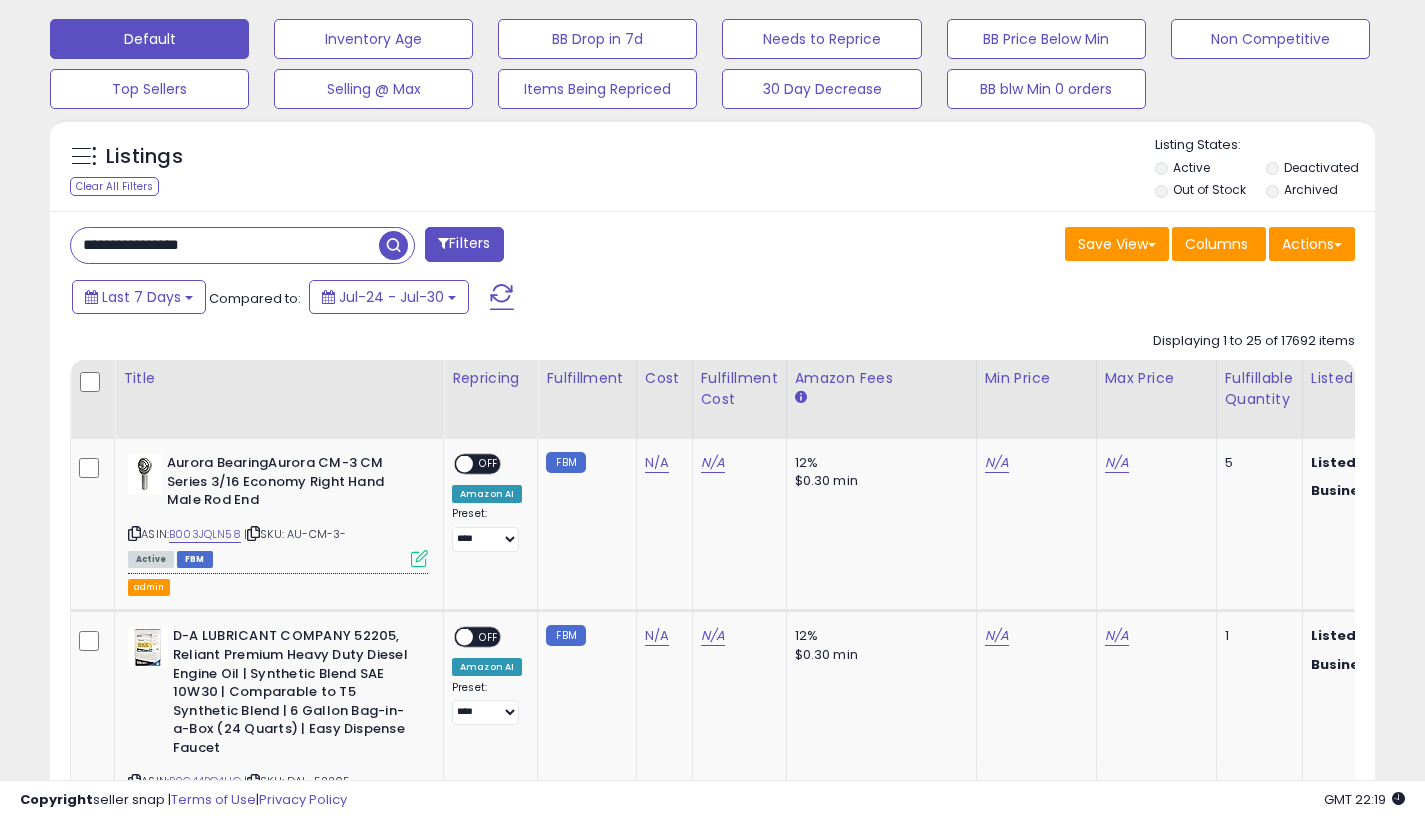 type on "**********" 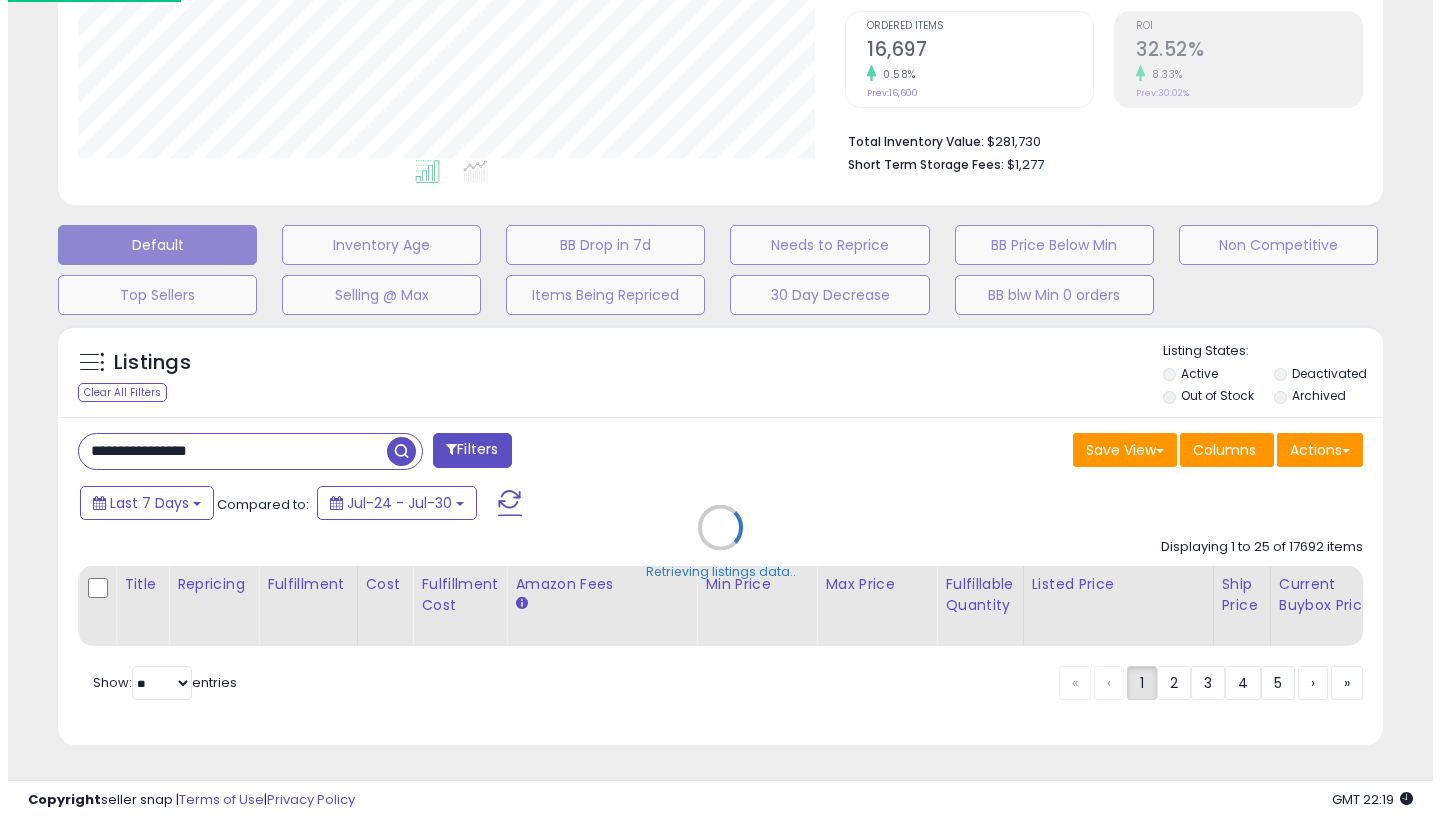 scroll, scrollTop: 413, scrollLeft: 0, axis: vertical 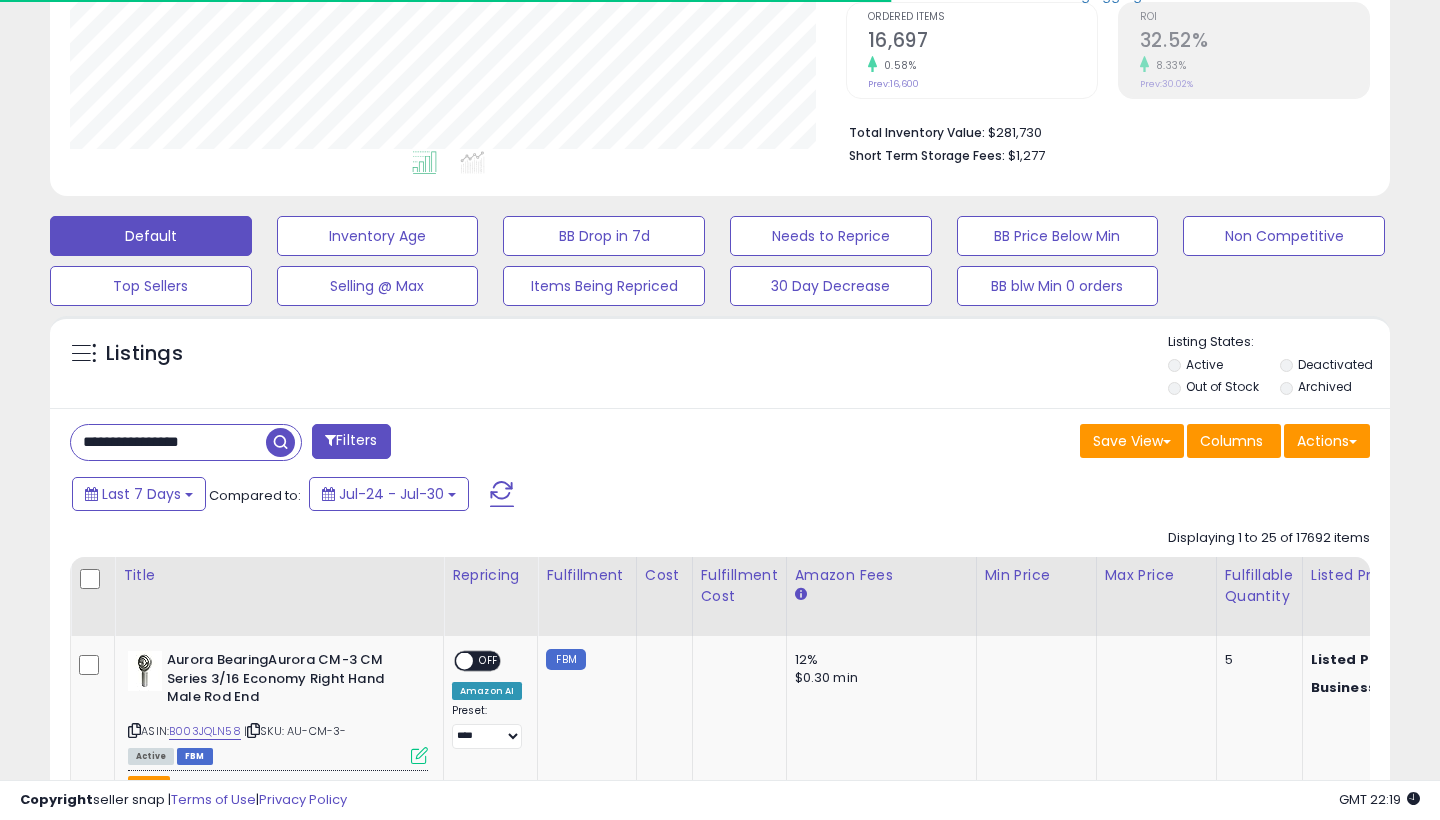 type 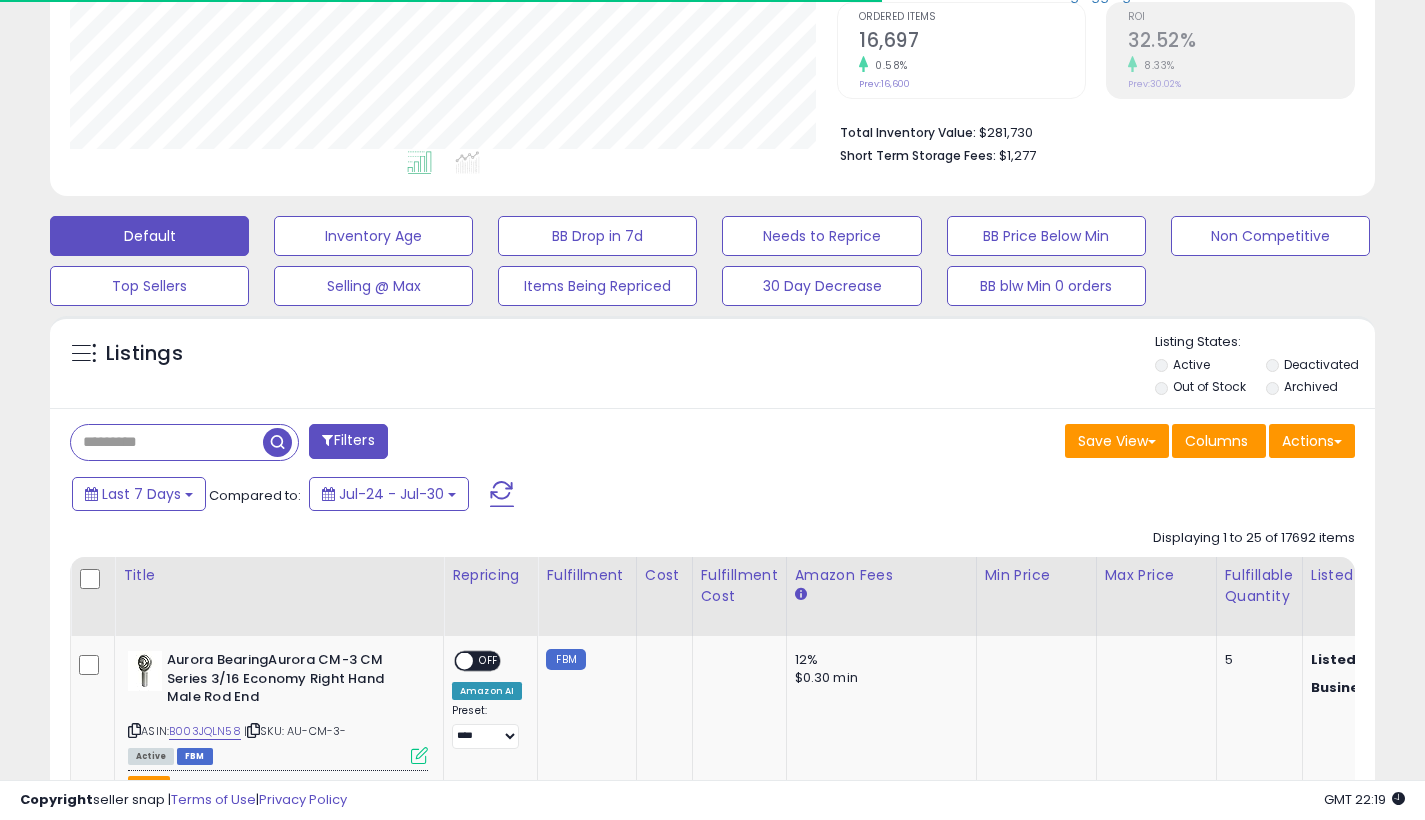 scroll, scrollTop: 410, scrollLeft: 767, axis: both 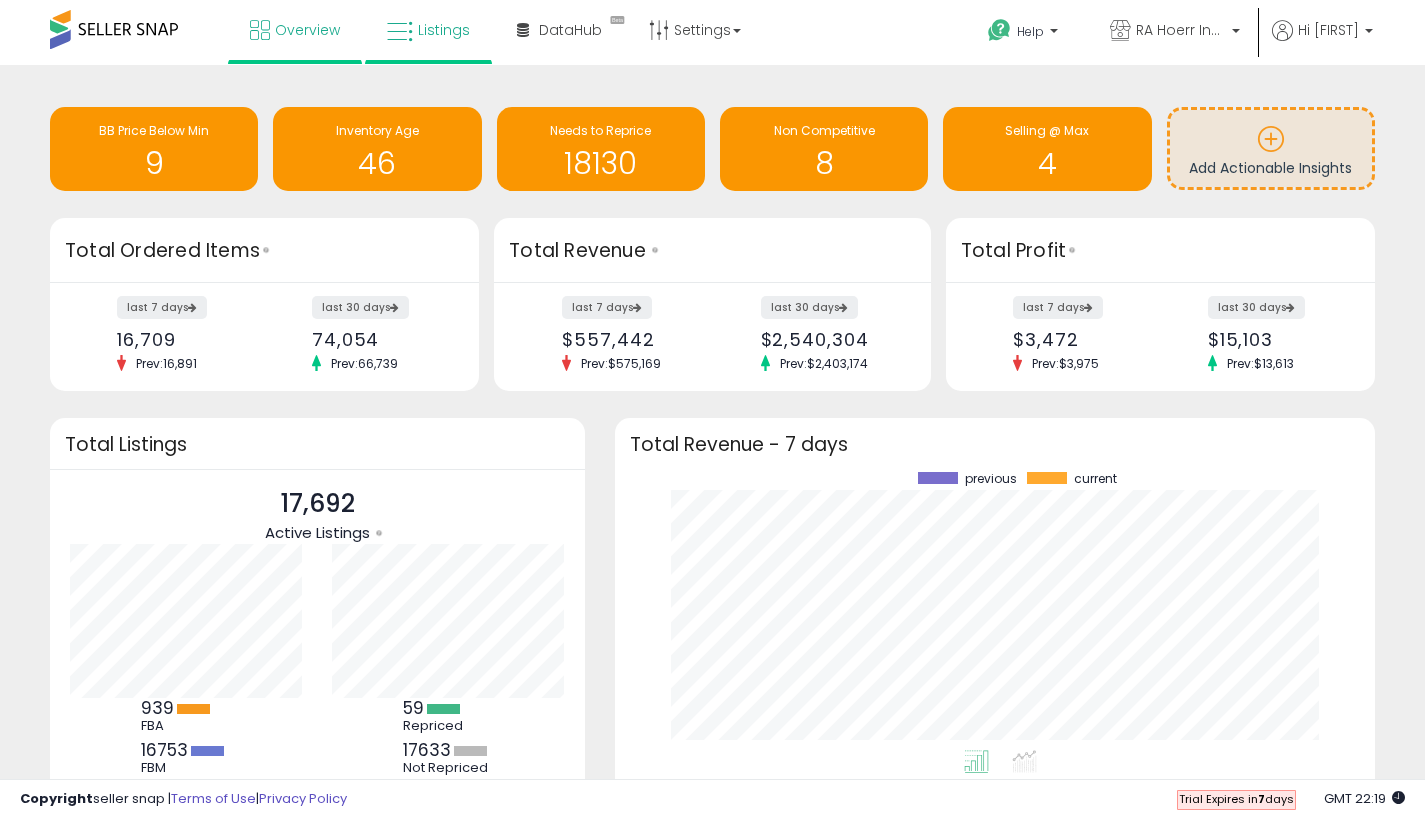 click on "Listings" at bounding box center (444, 30) 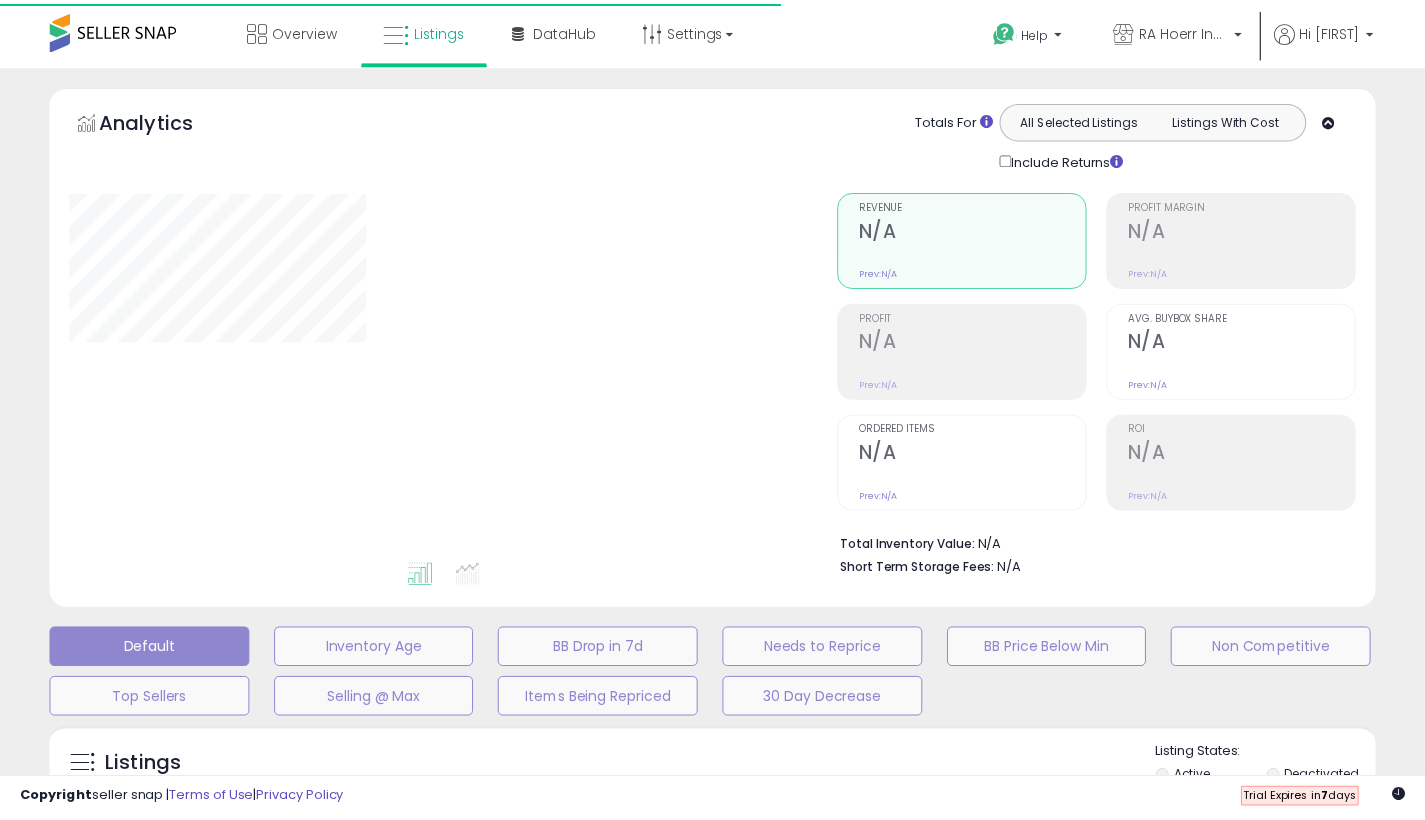 scroll, scrollTop: 0, scrollLeft: 0, axis: both 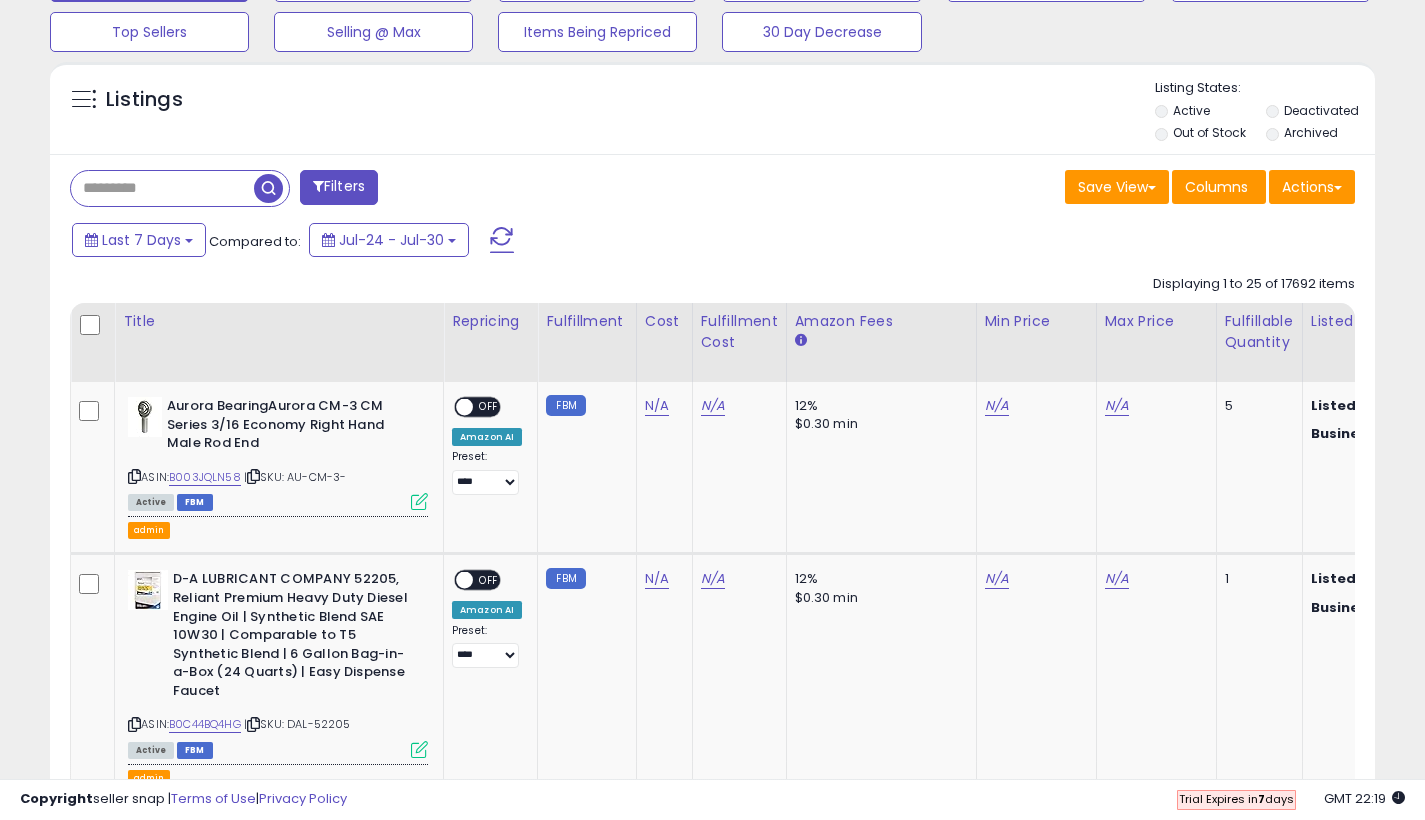 click at bounding box center [162, 188] 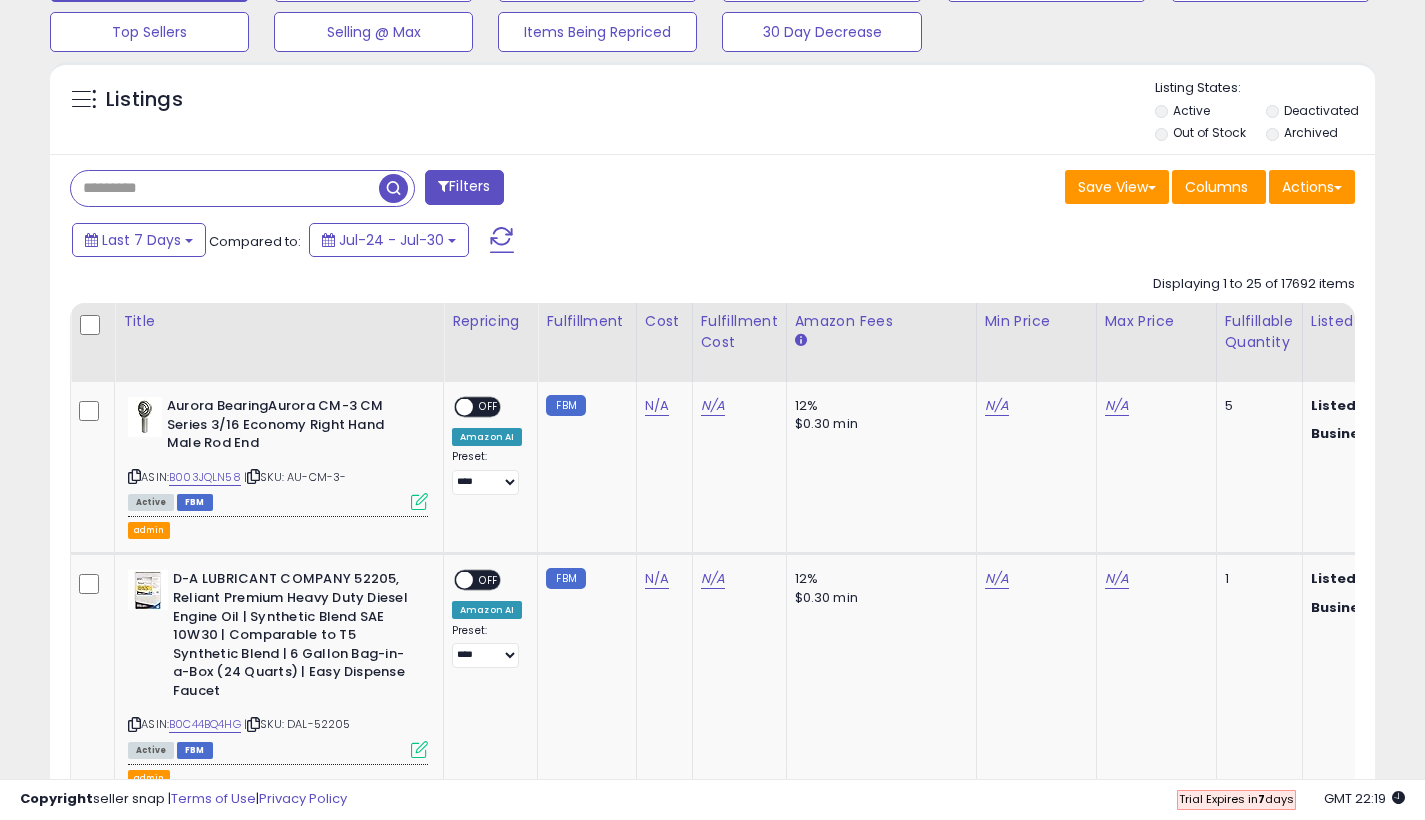 paste on "**********" 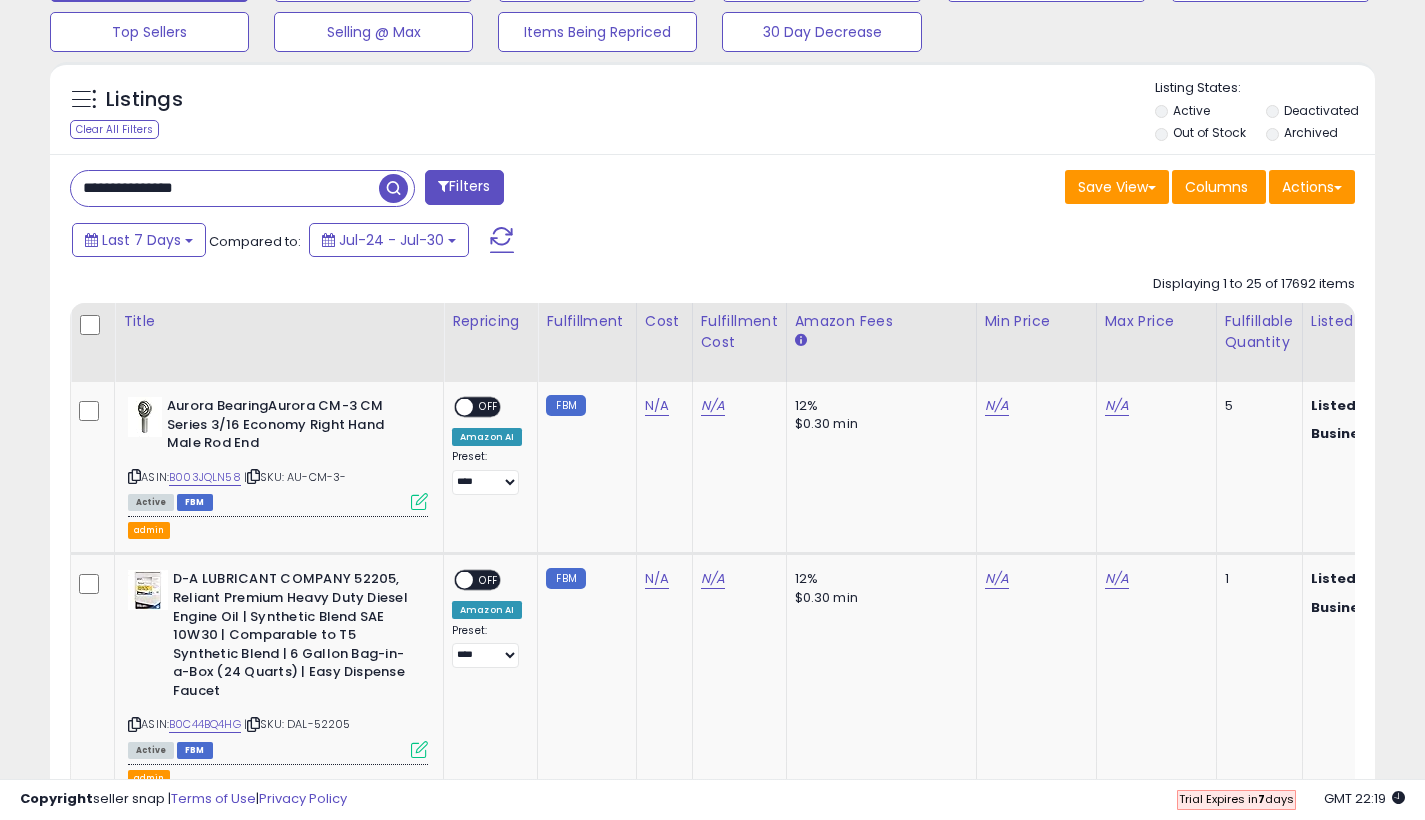 type on "**********" 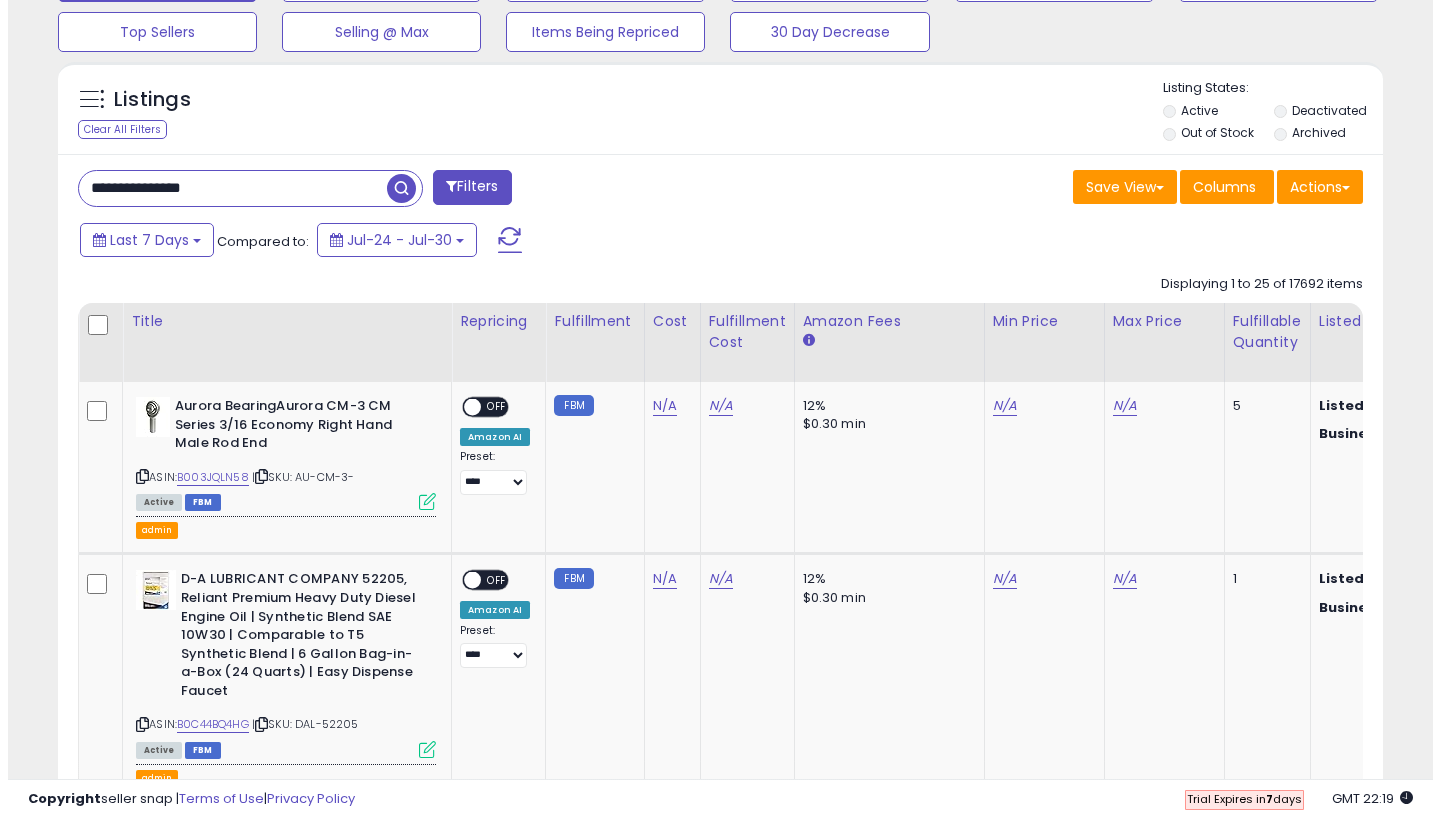 scroll, scrollTop: 413, scrollLeft: 0, axis: vertical 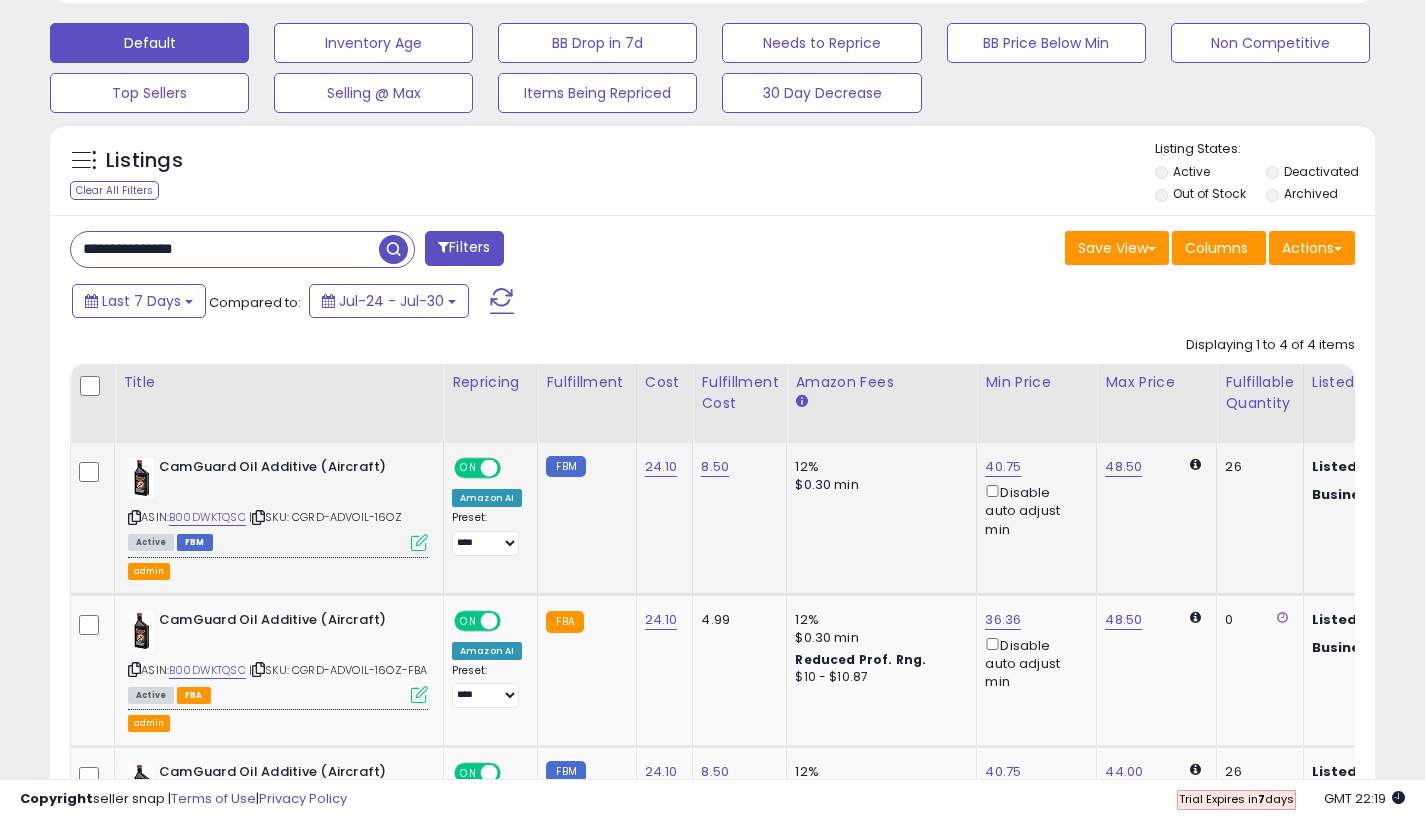 click at bounding box center [419, 542] 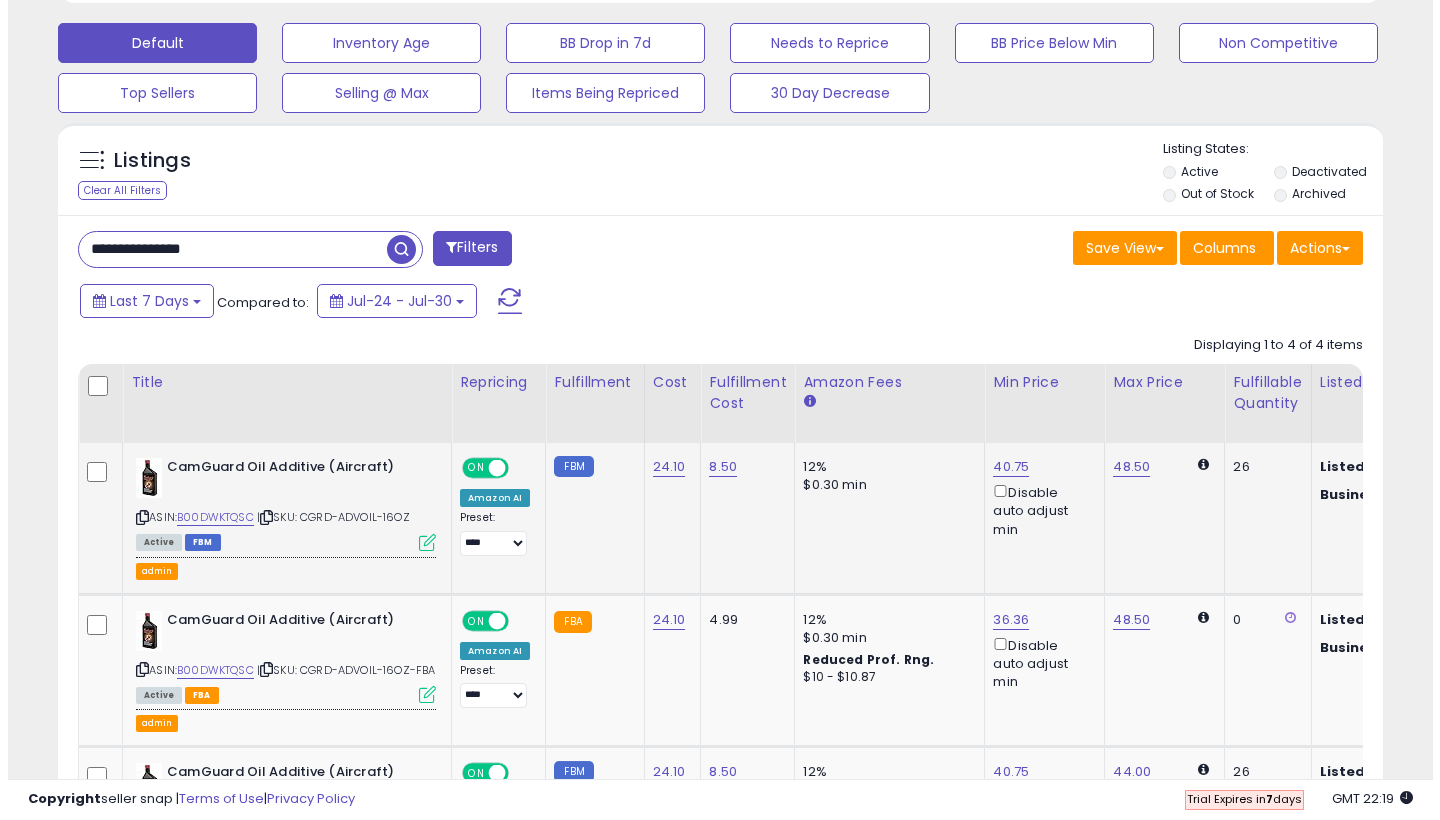 scroll, scrollTop: 999590, scrollLeft: 999224, axis: both 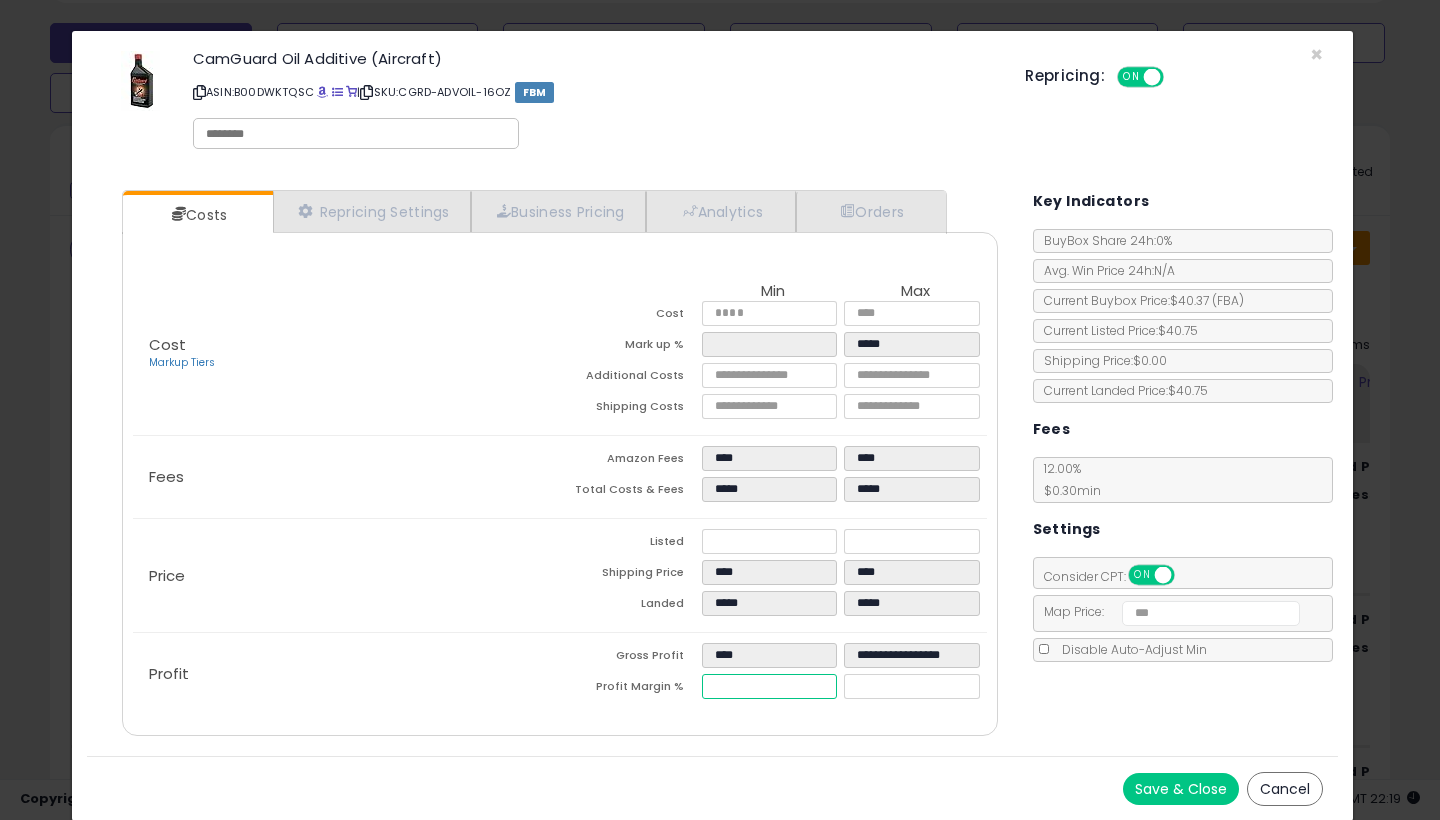 drag, startPoint x: 755, startPoint y: 687, endPoint x: 691, endPoint y: 685, distance: 64.03124 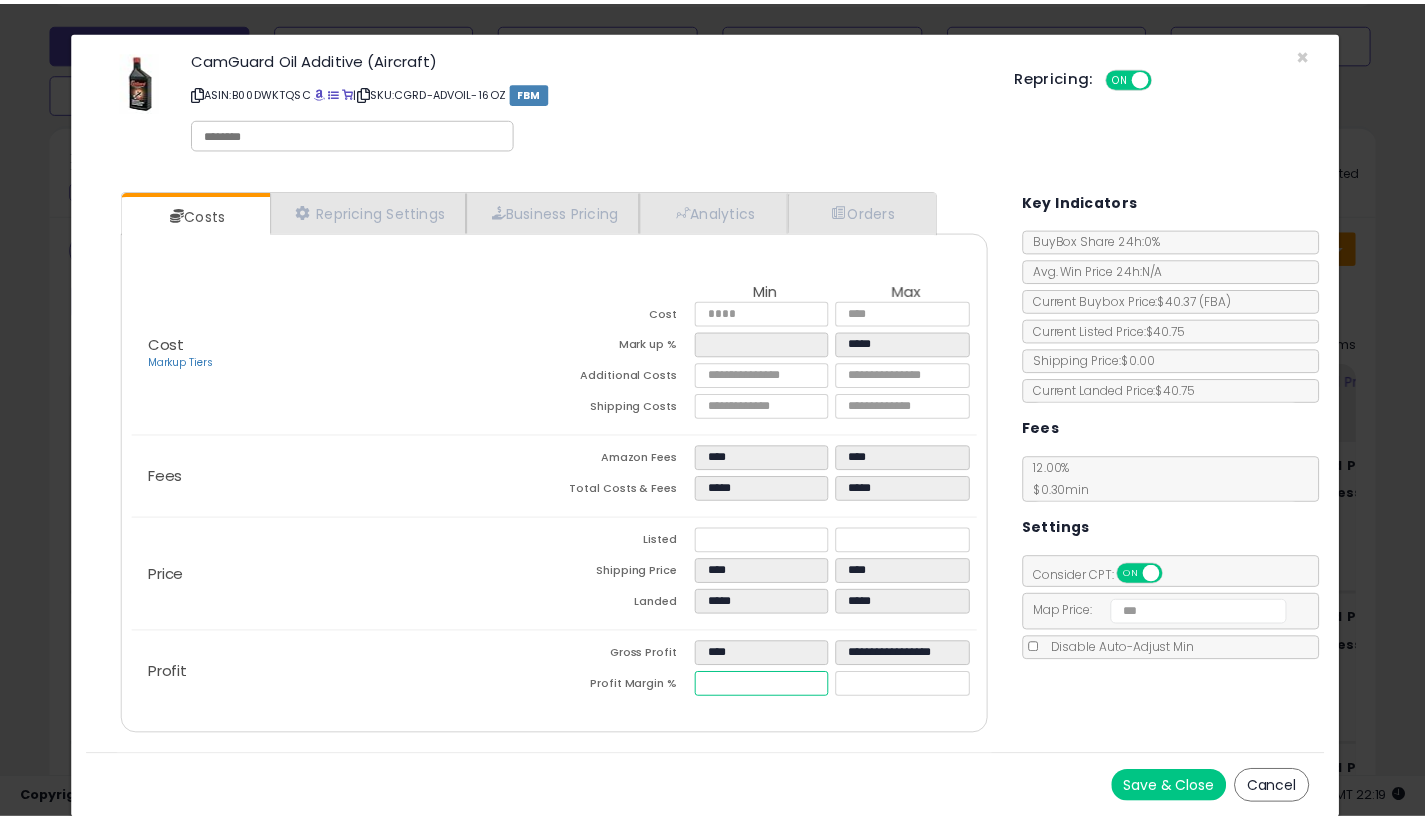 scroll, scrollTop: 0, scrollLeft: 0, axis: both 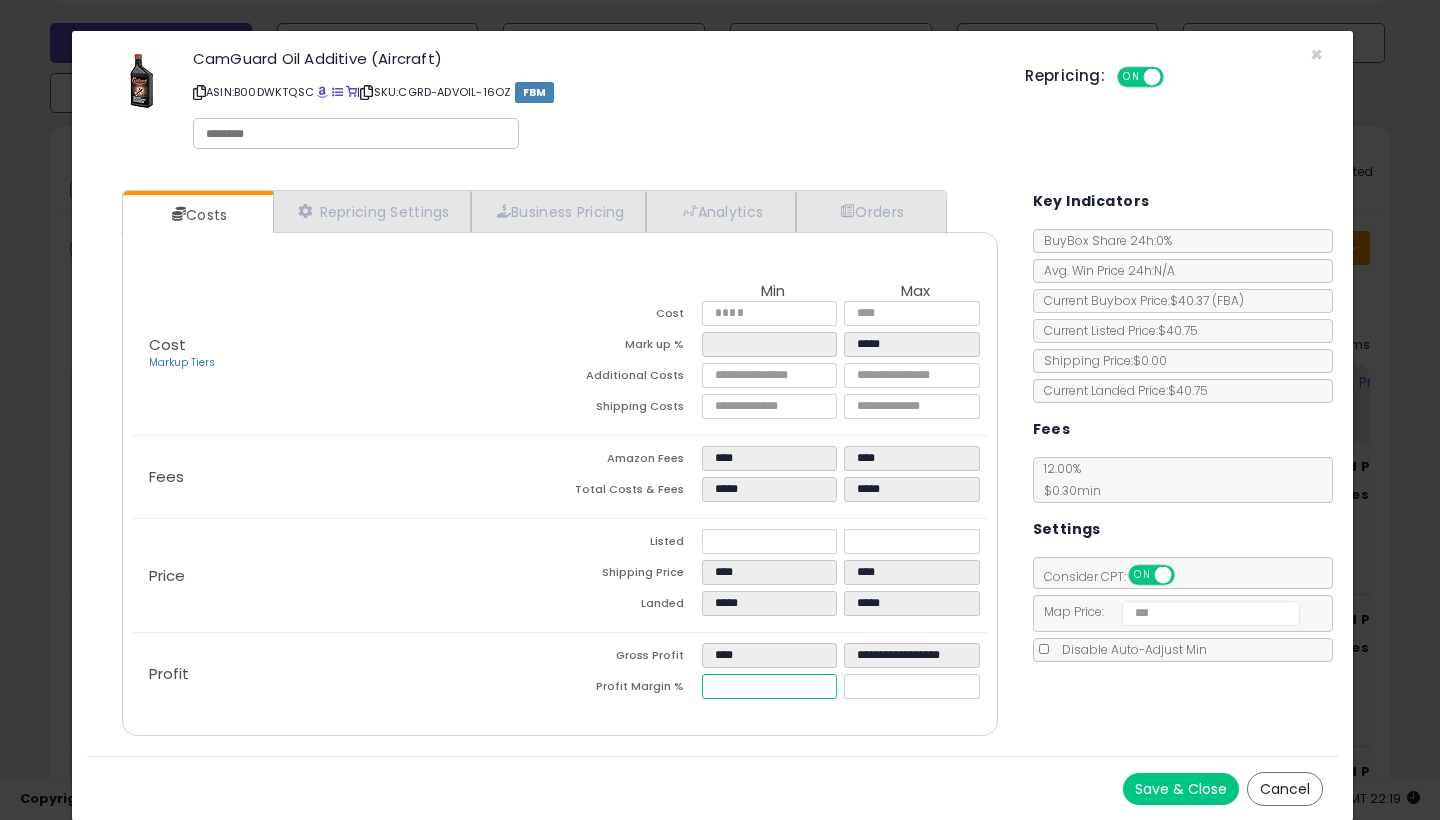 type on "*" 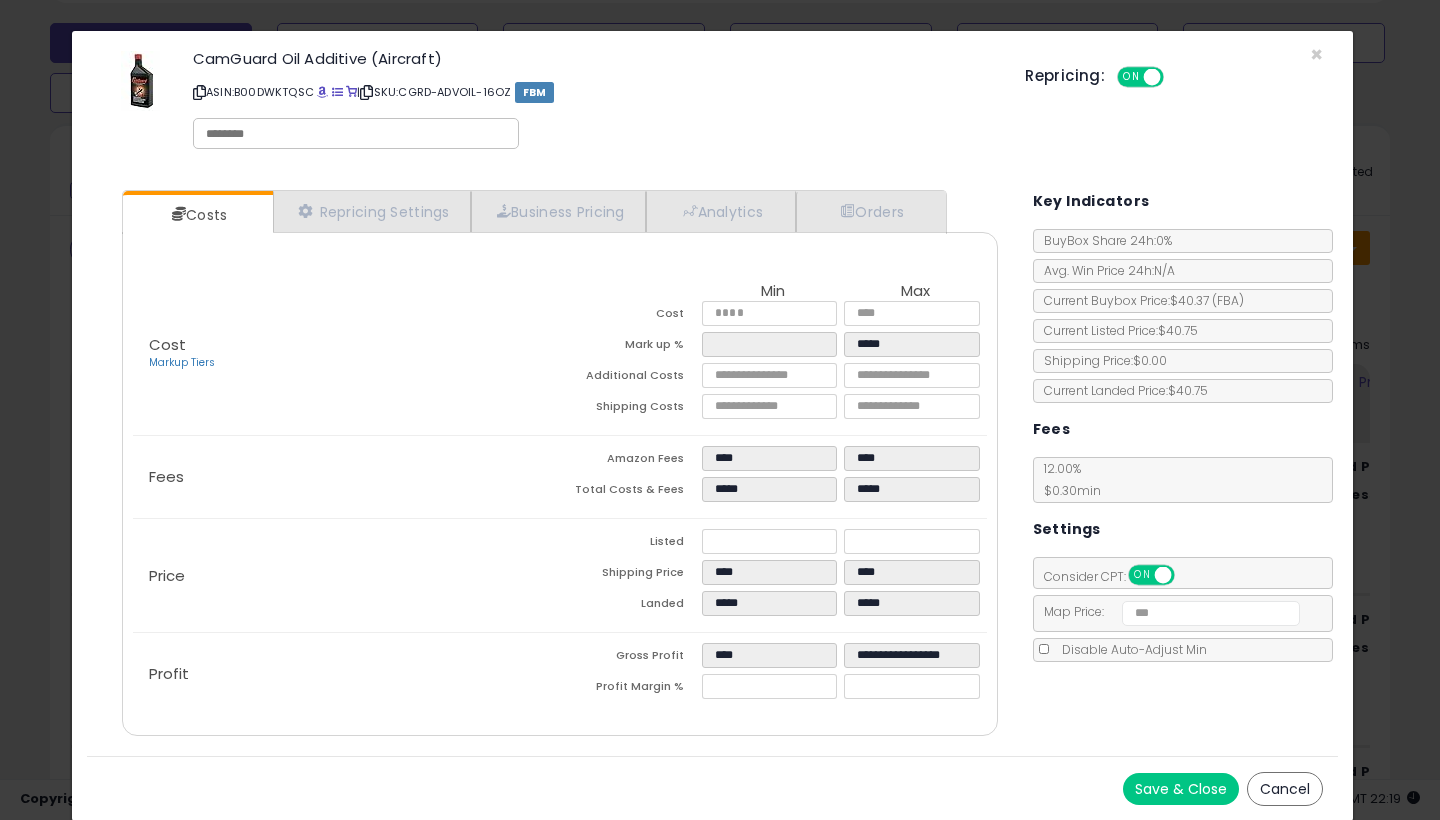 type on "*****" 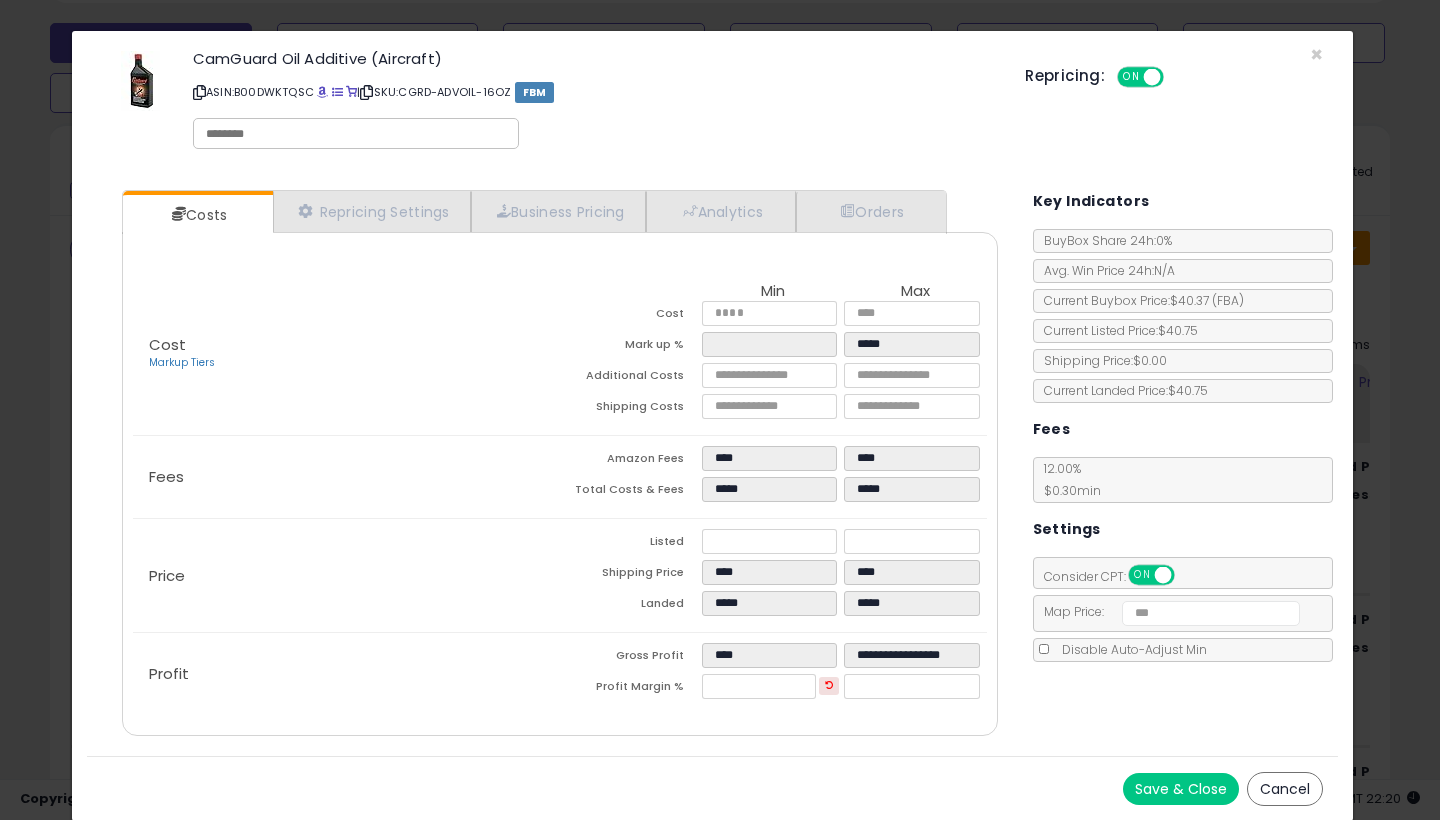 click on "× Close
CamGuard Oil Additive (Aircraft)
ASIN:  B00DWKTQSC
|
SKU:  CGRD-ADVOIL-16OZ
FBM
Repricing:
ON   OFF
Retrieving listing data..." 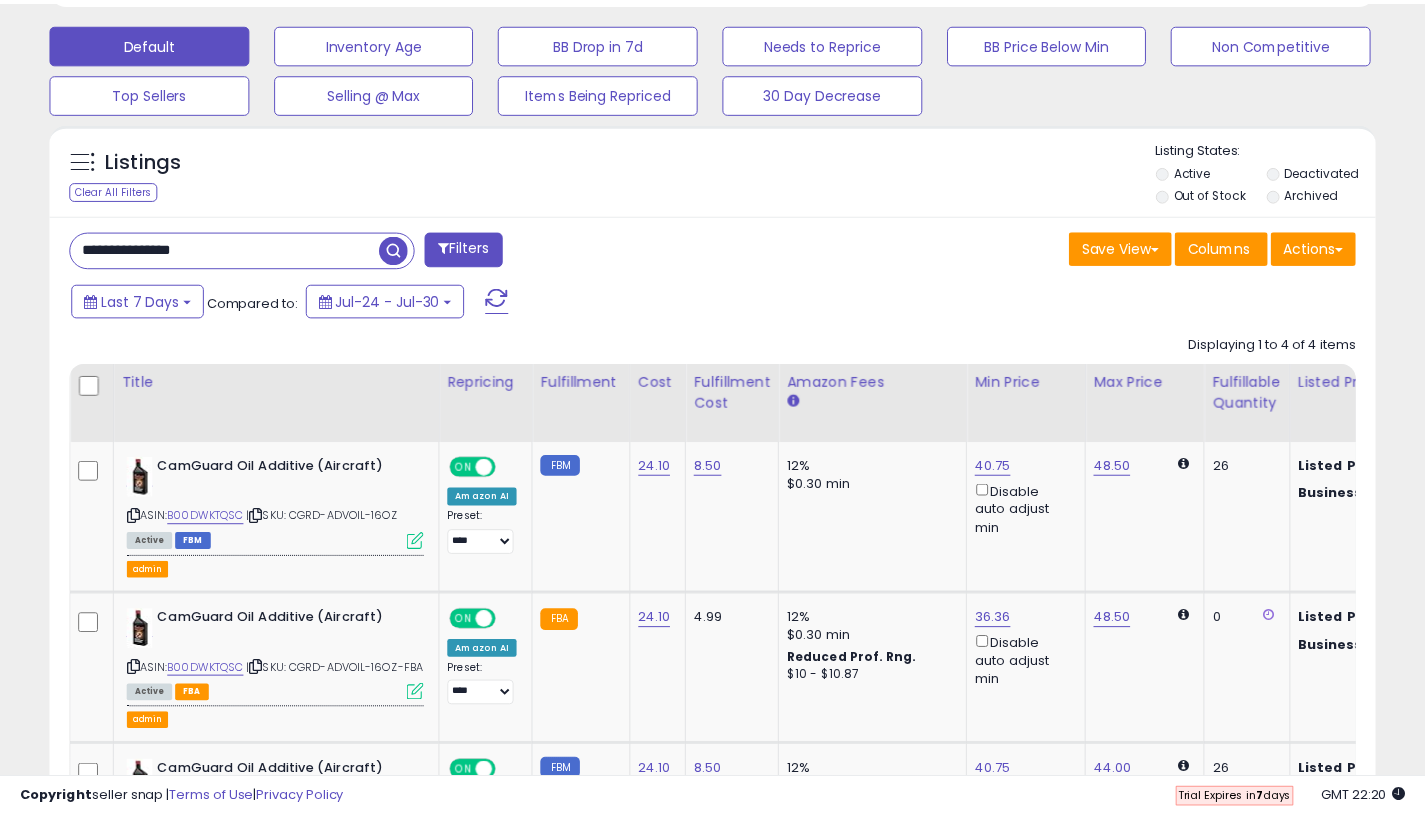scroll, scrollTop: 410, scrollLeft: 767, axis: both 